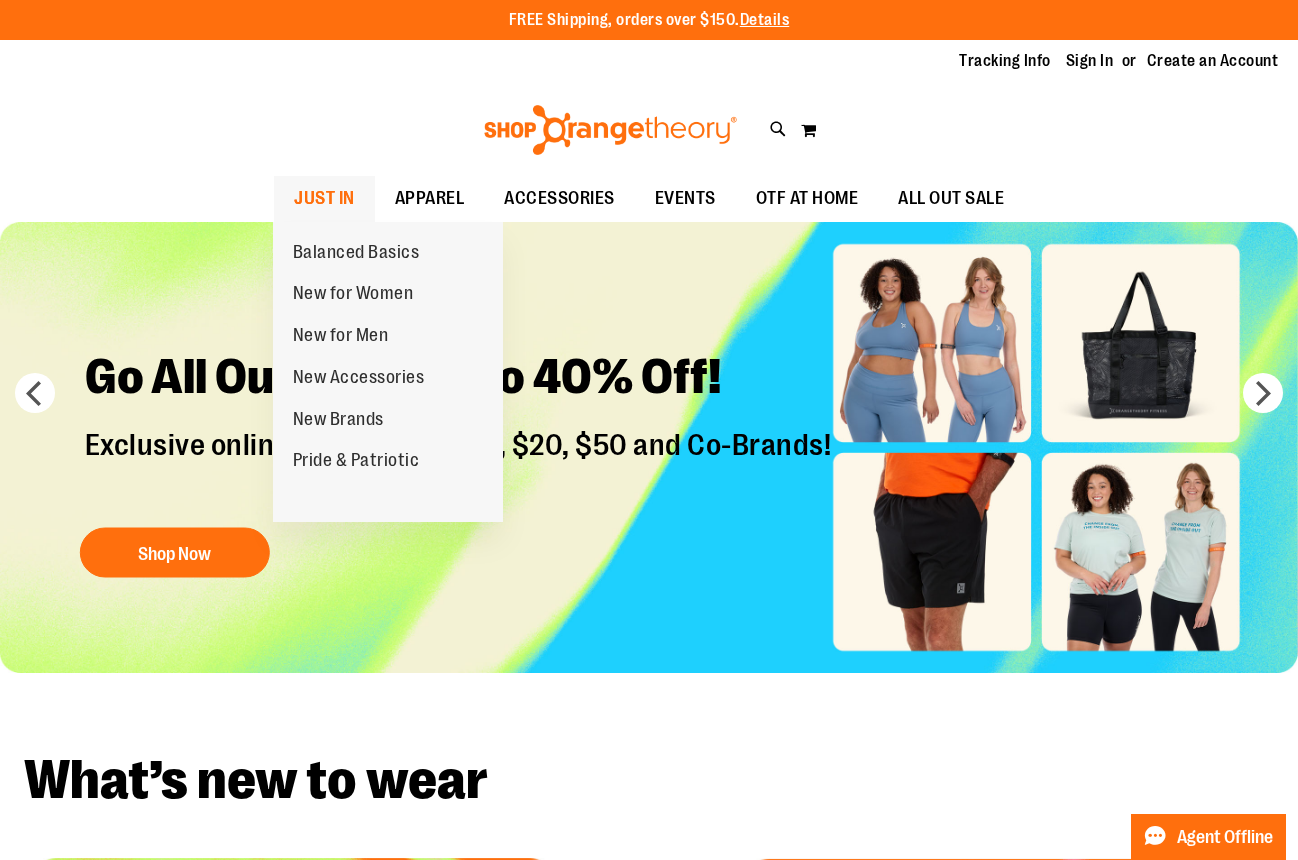 scroll, scrollTop: 0, scrollLeft: 0, axis: both 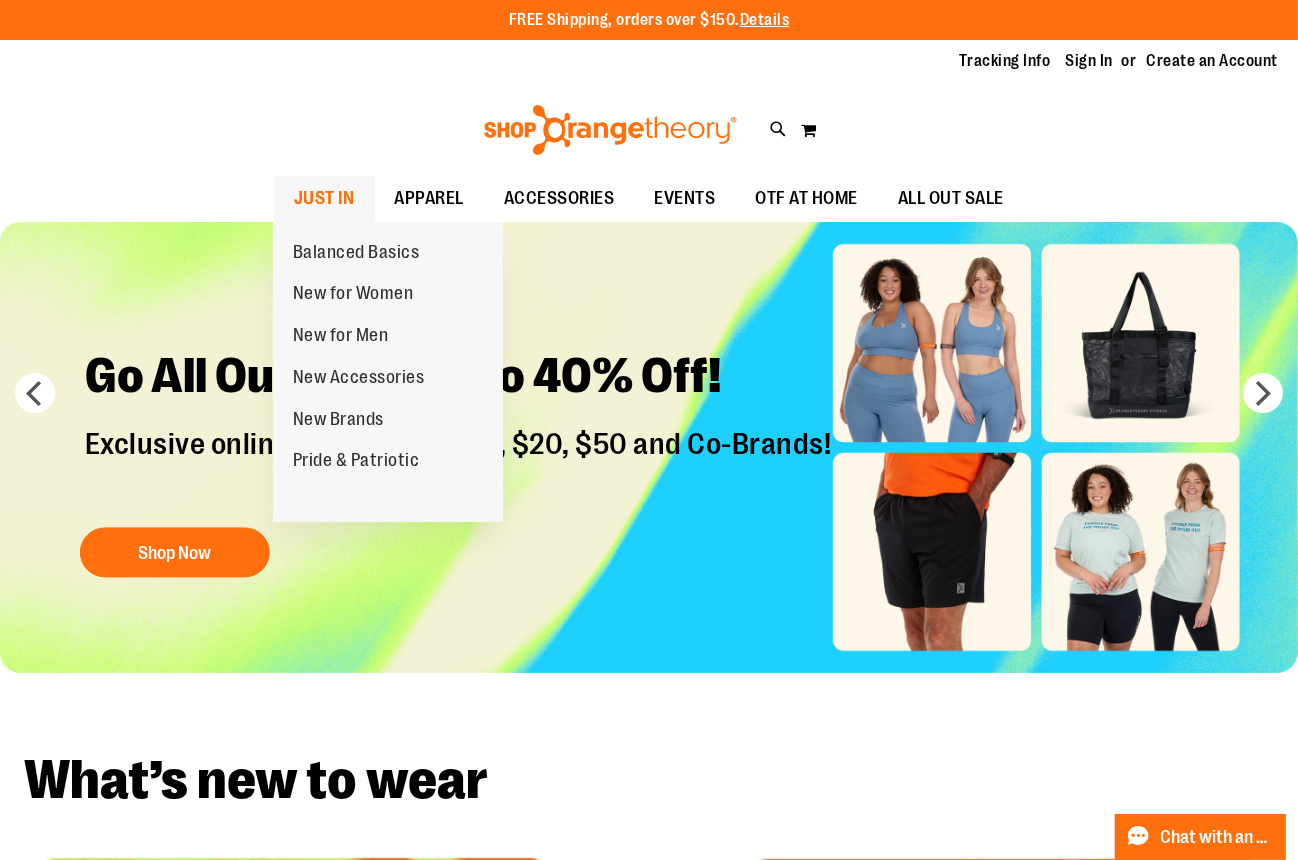 type on "**********" 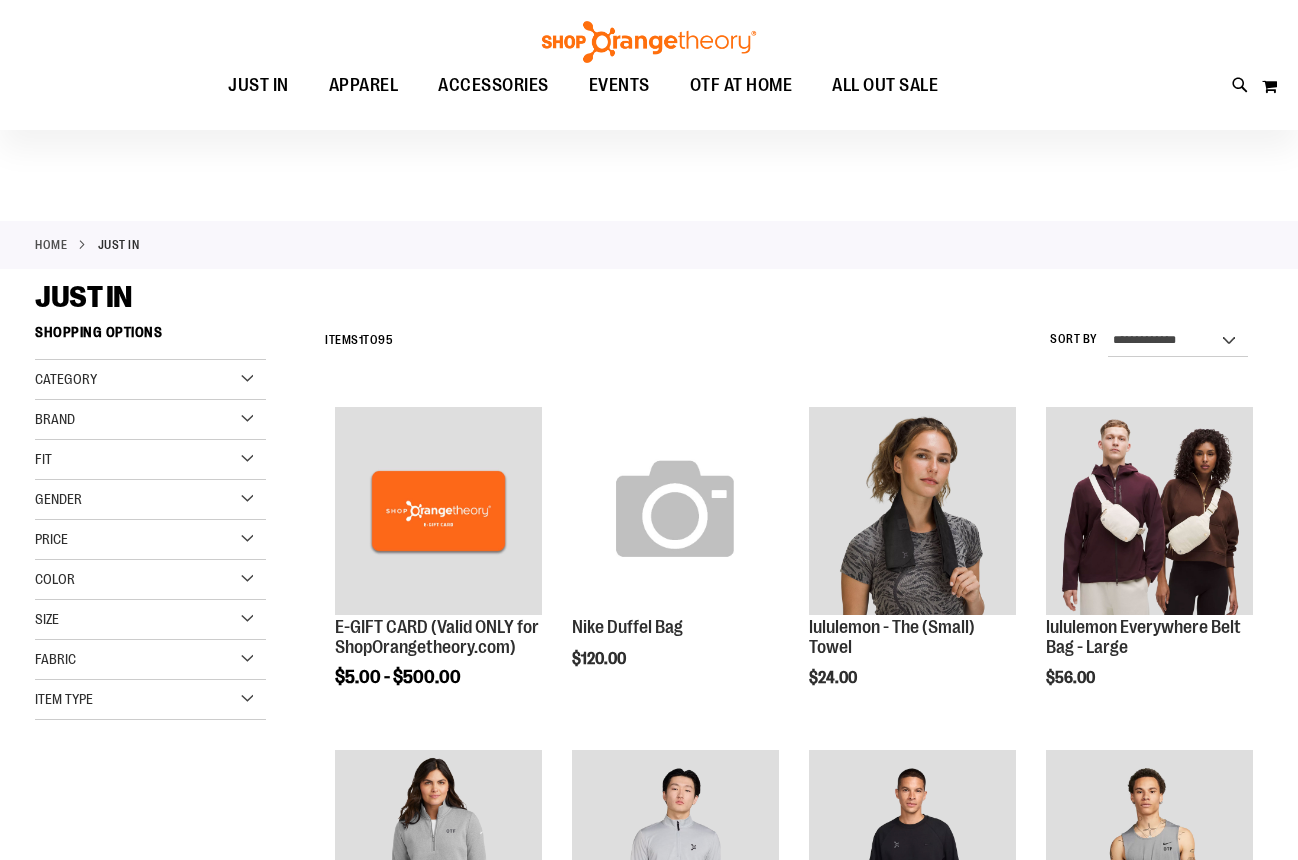 scroll, scrollTop: 90, scrollLeft: 0, axis: vertical 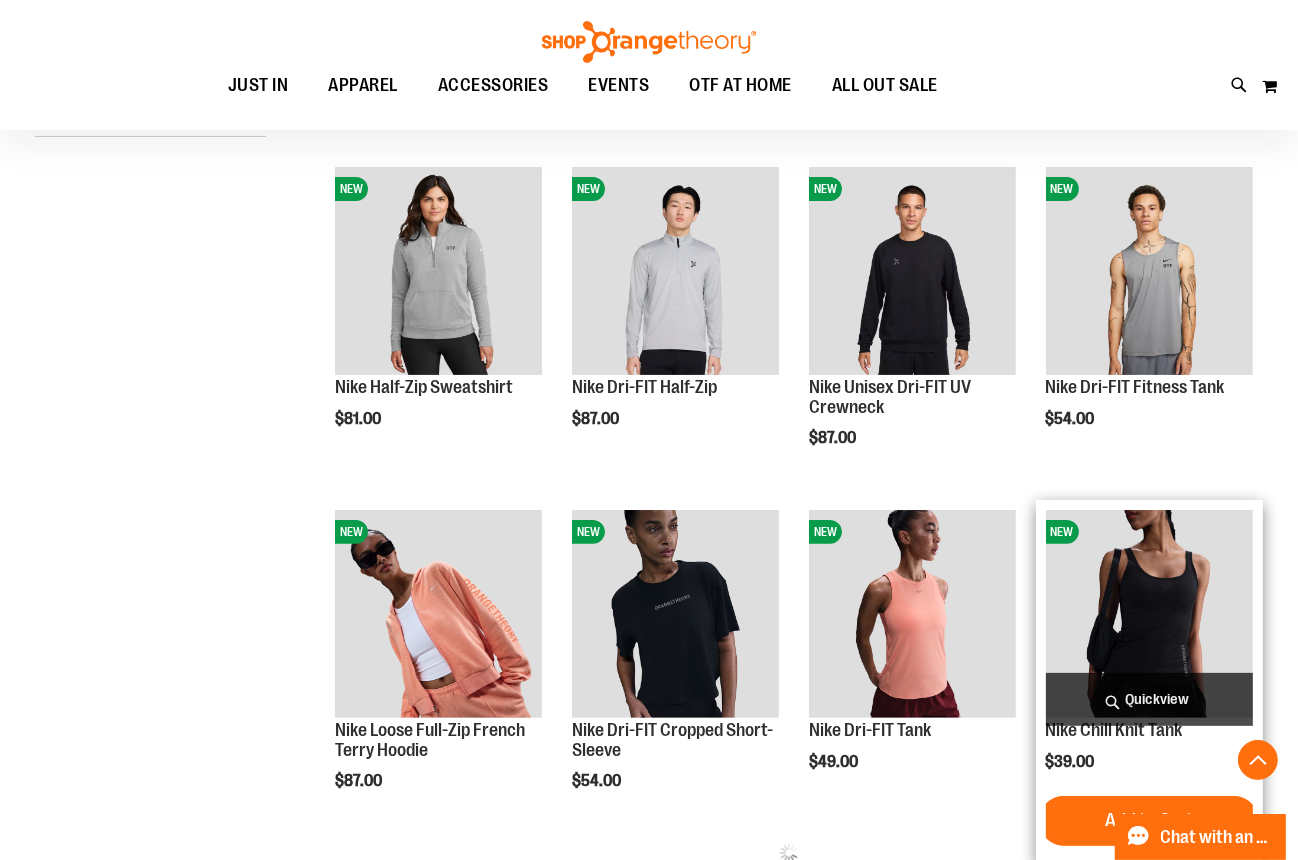 type on "**********" 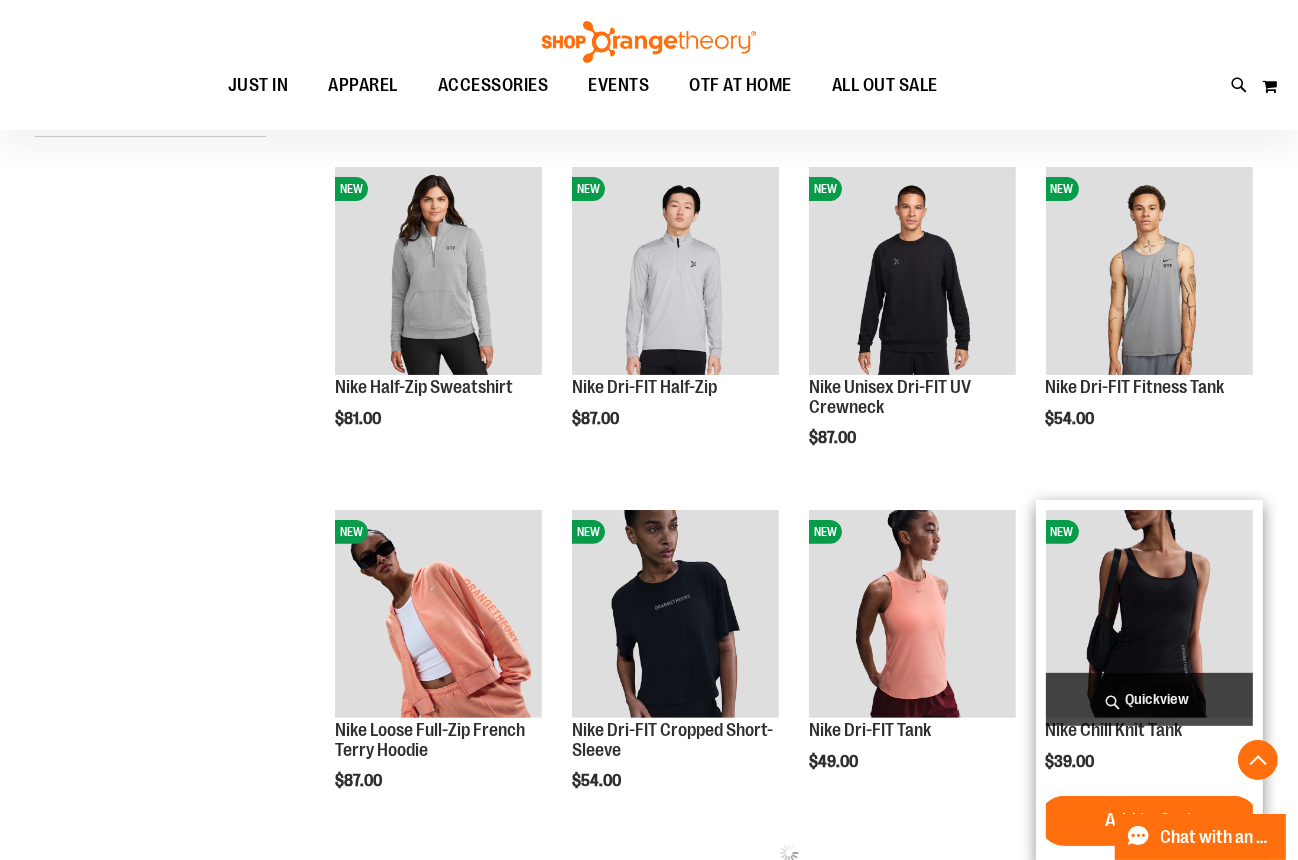 click at bounding box center [1149, 613] 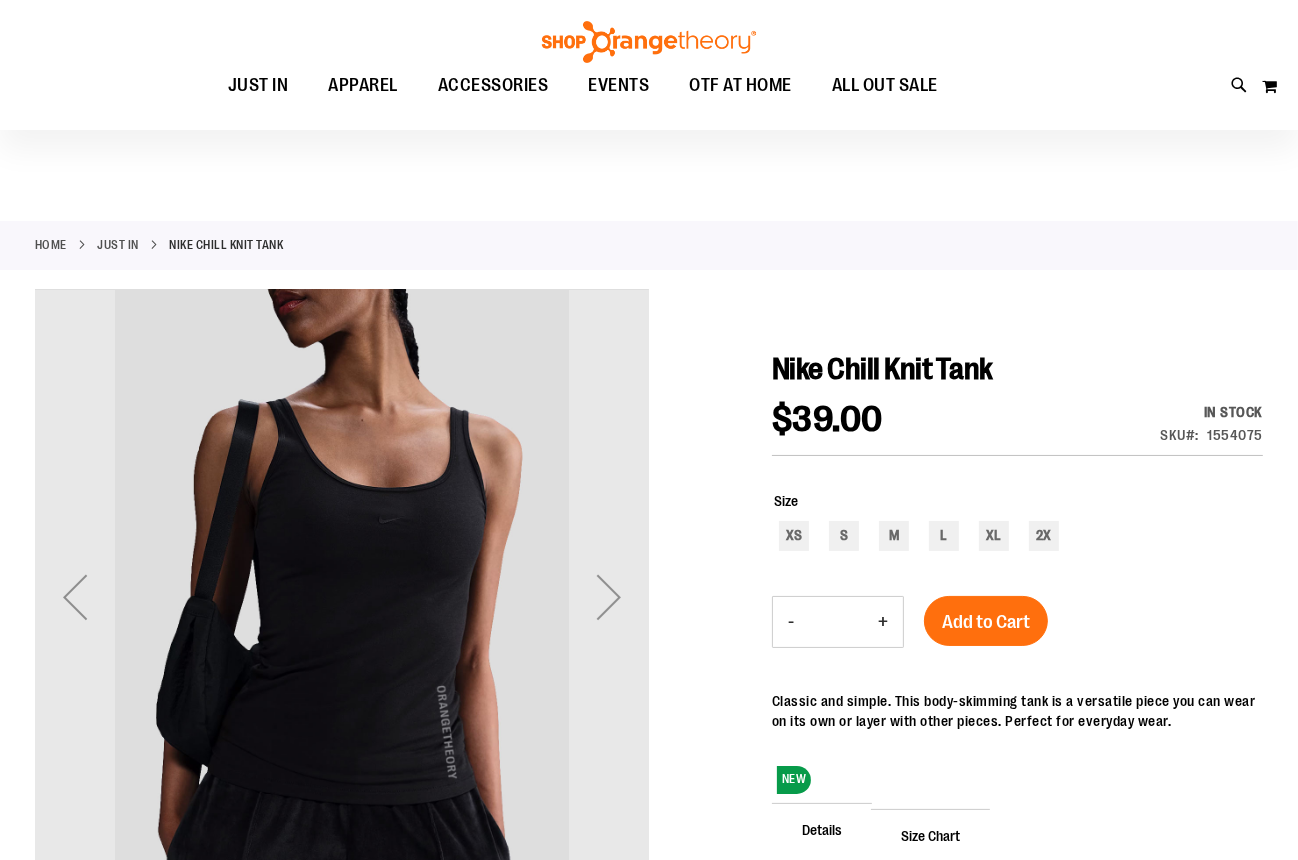 scroll, scrollTop: 180, scrollLeft: 0, axis: vertical 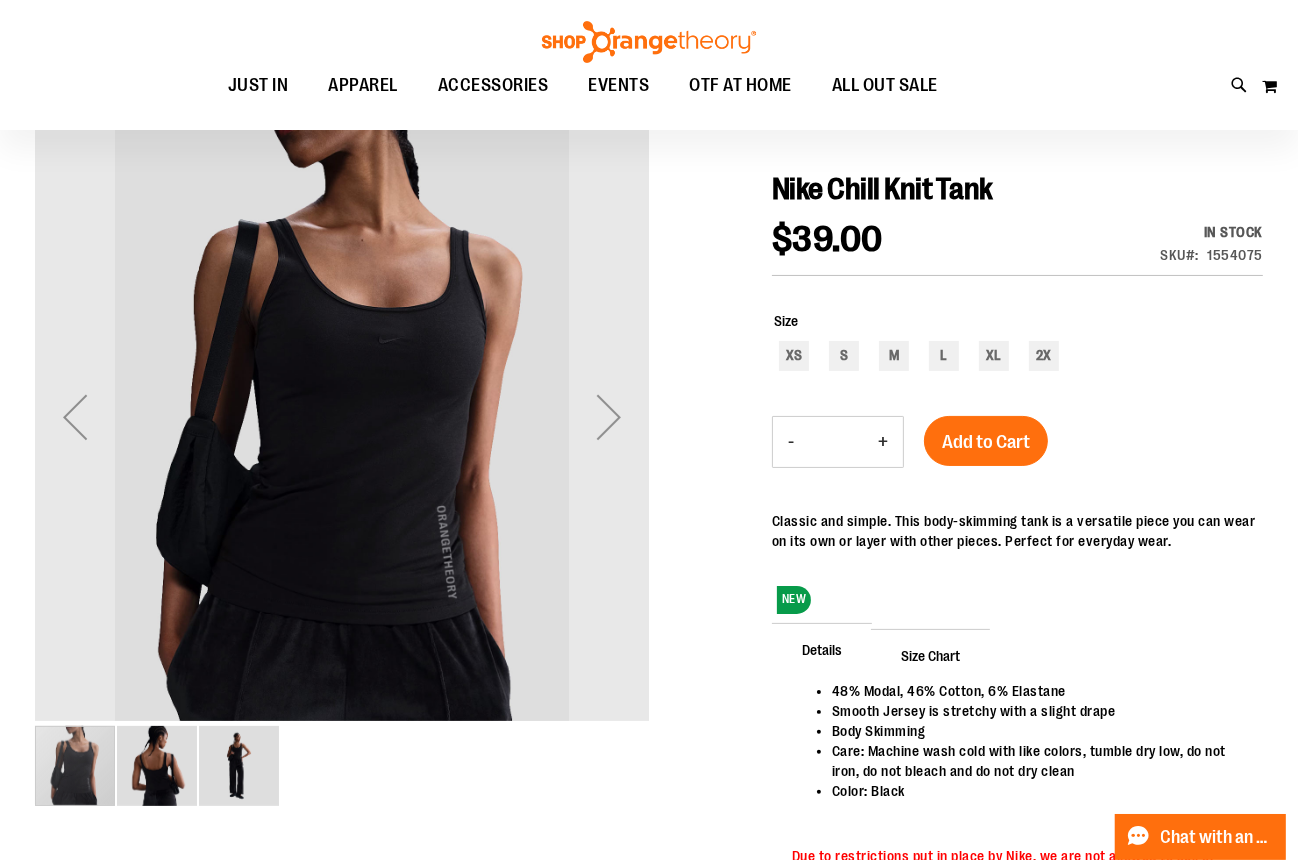 type on "**********" 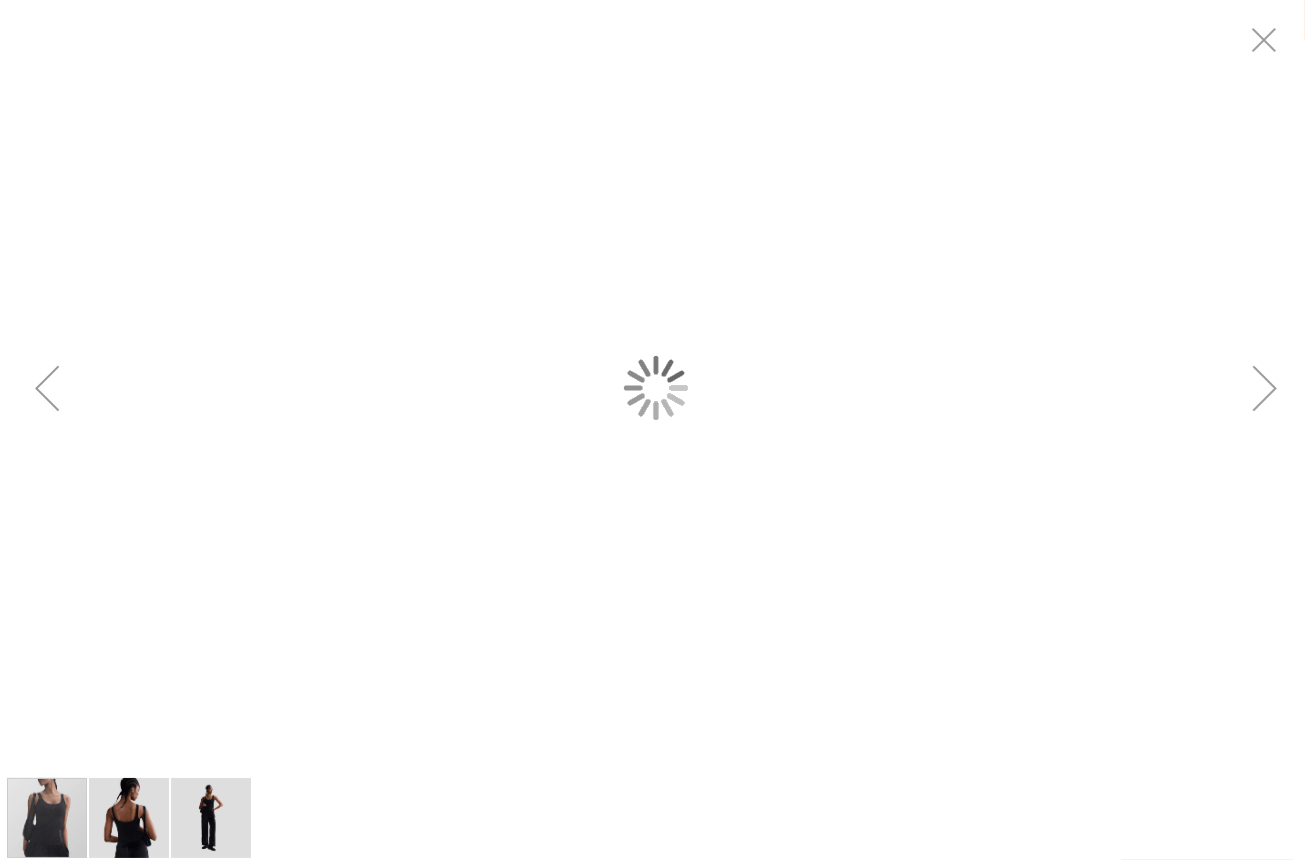 scroll, scrollTop: 0, scrollLeft: 0, axis: both 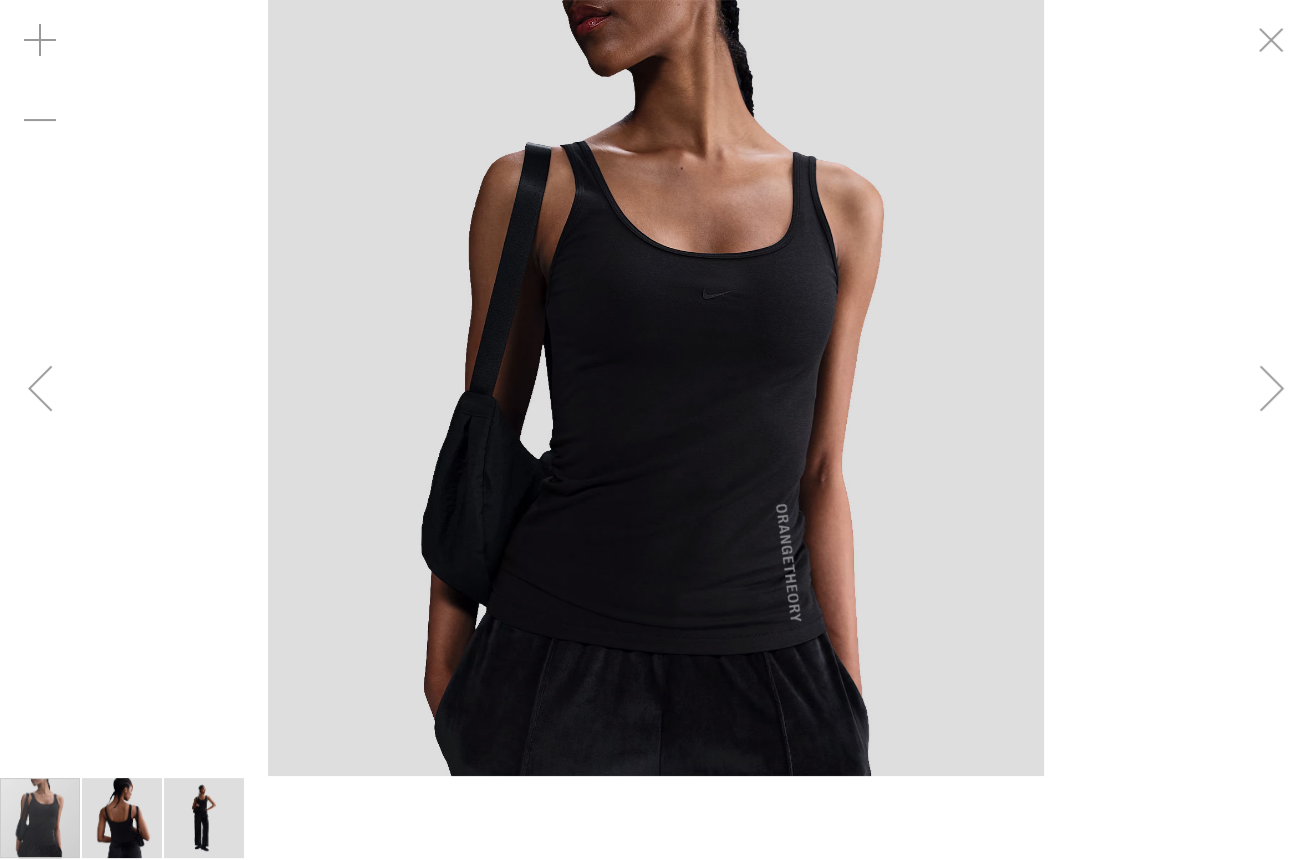 click at bounding box center (1272, 388) 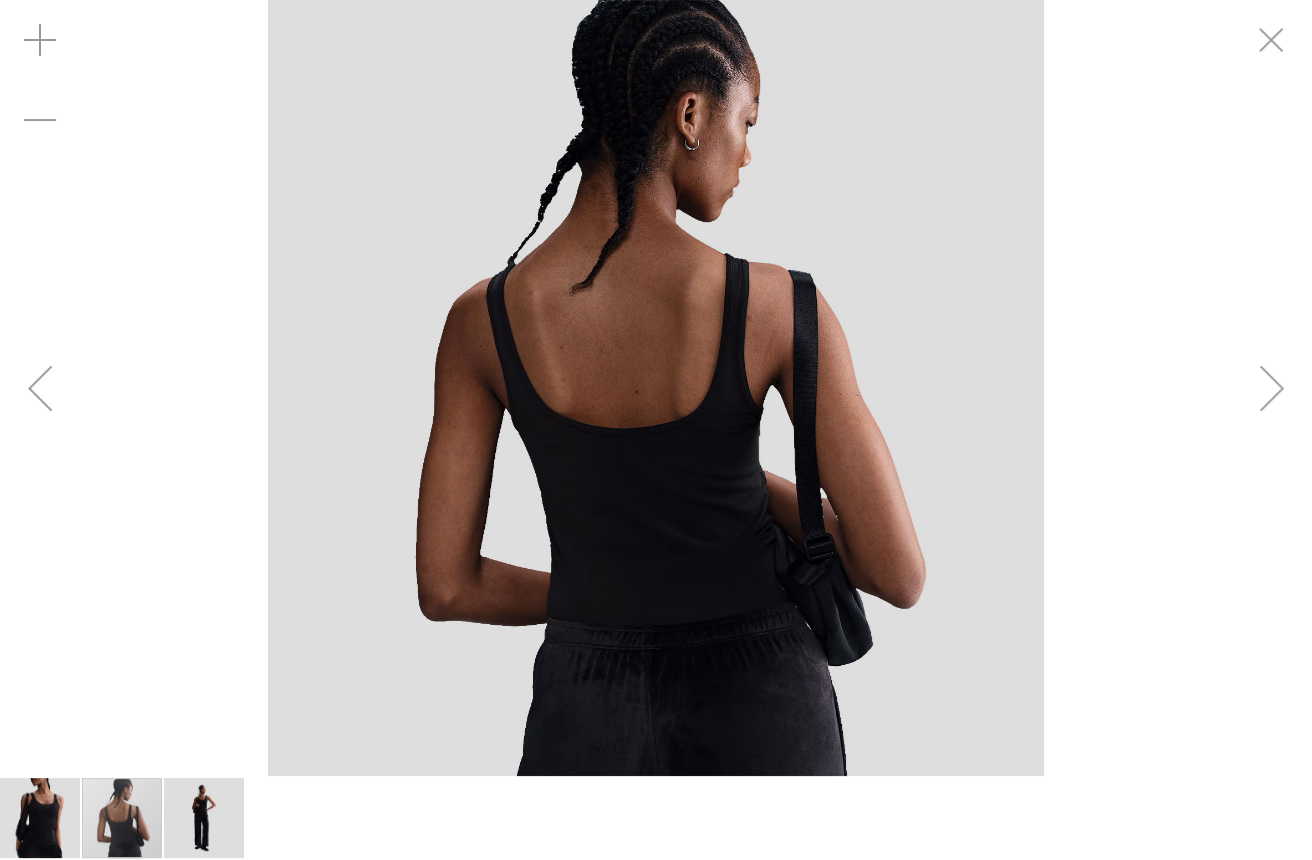 click at bounding box center [1272, 388] 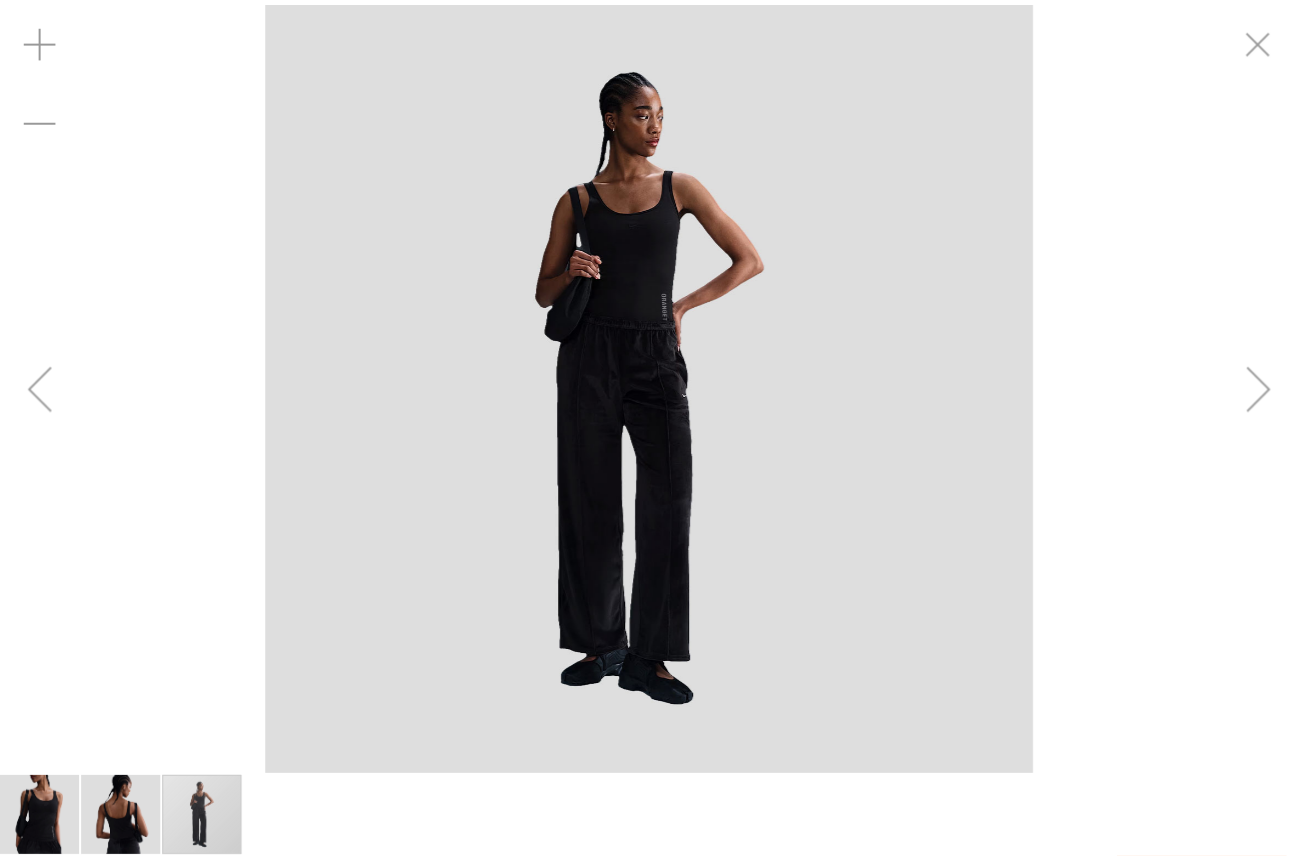 scroll, scrollTop: 180, scrollLeft: 0, axis: vertical 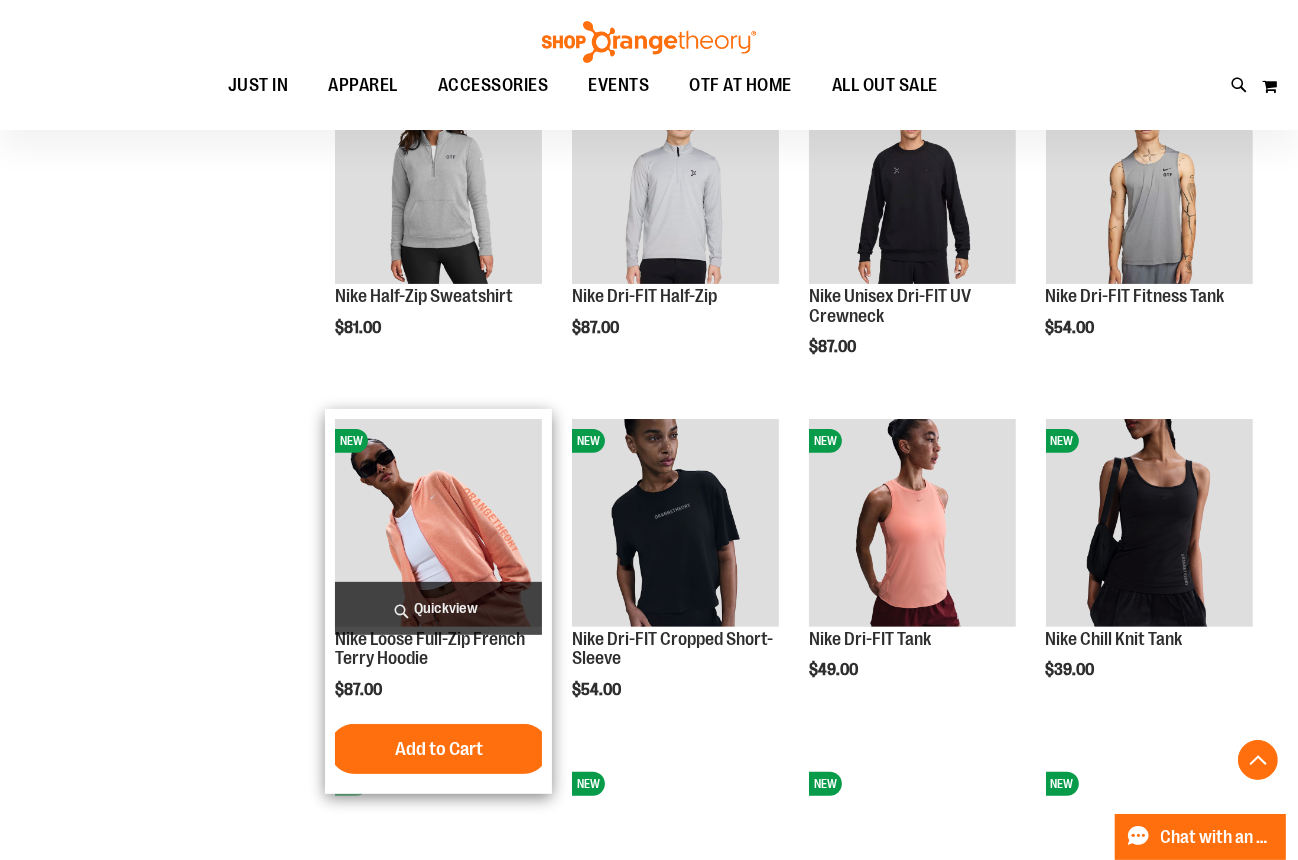 type on "**********" 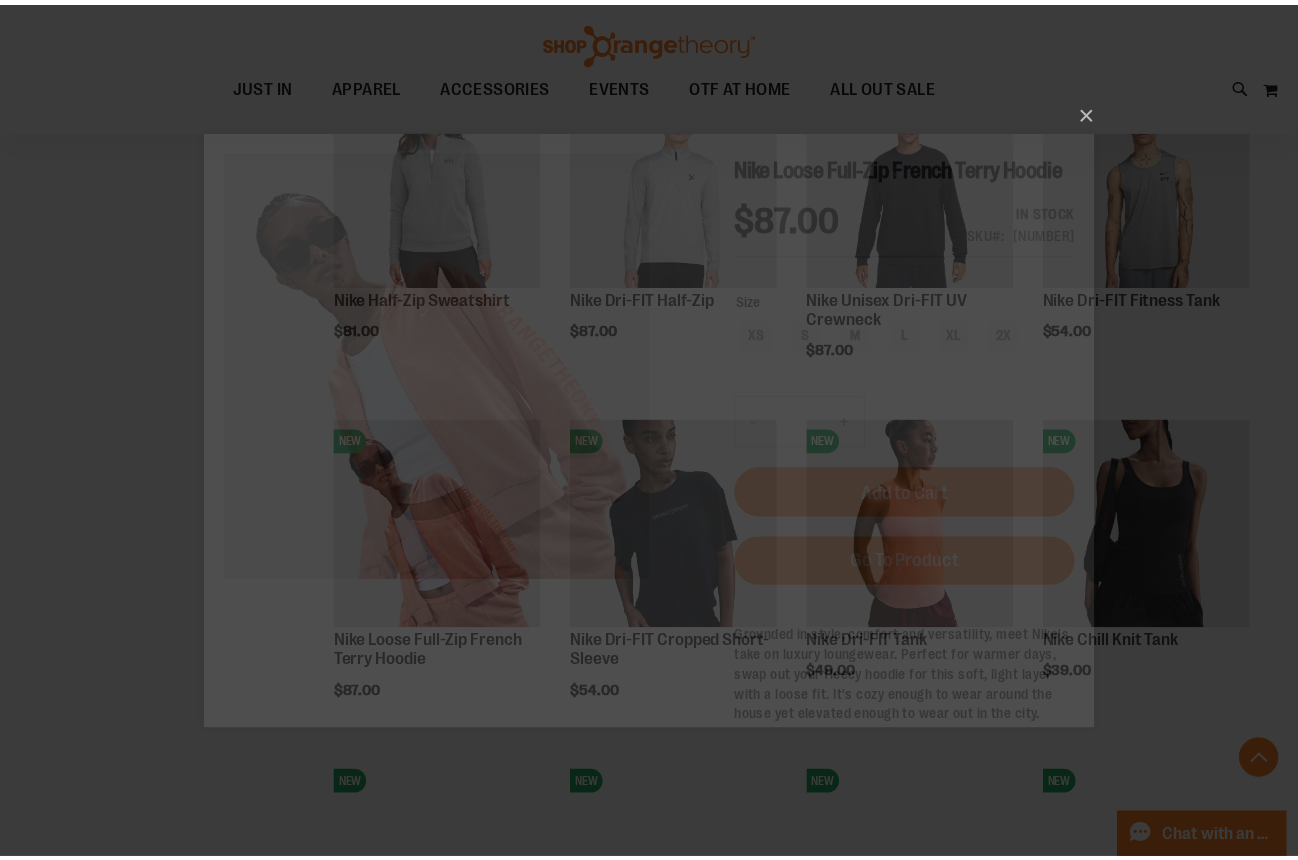 scroll, scrollTop: 0, scrollLeft: 0, axis: both 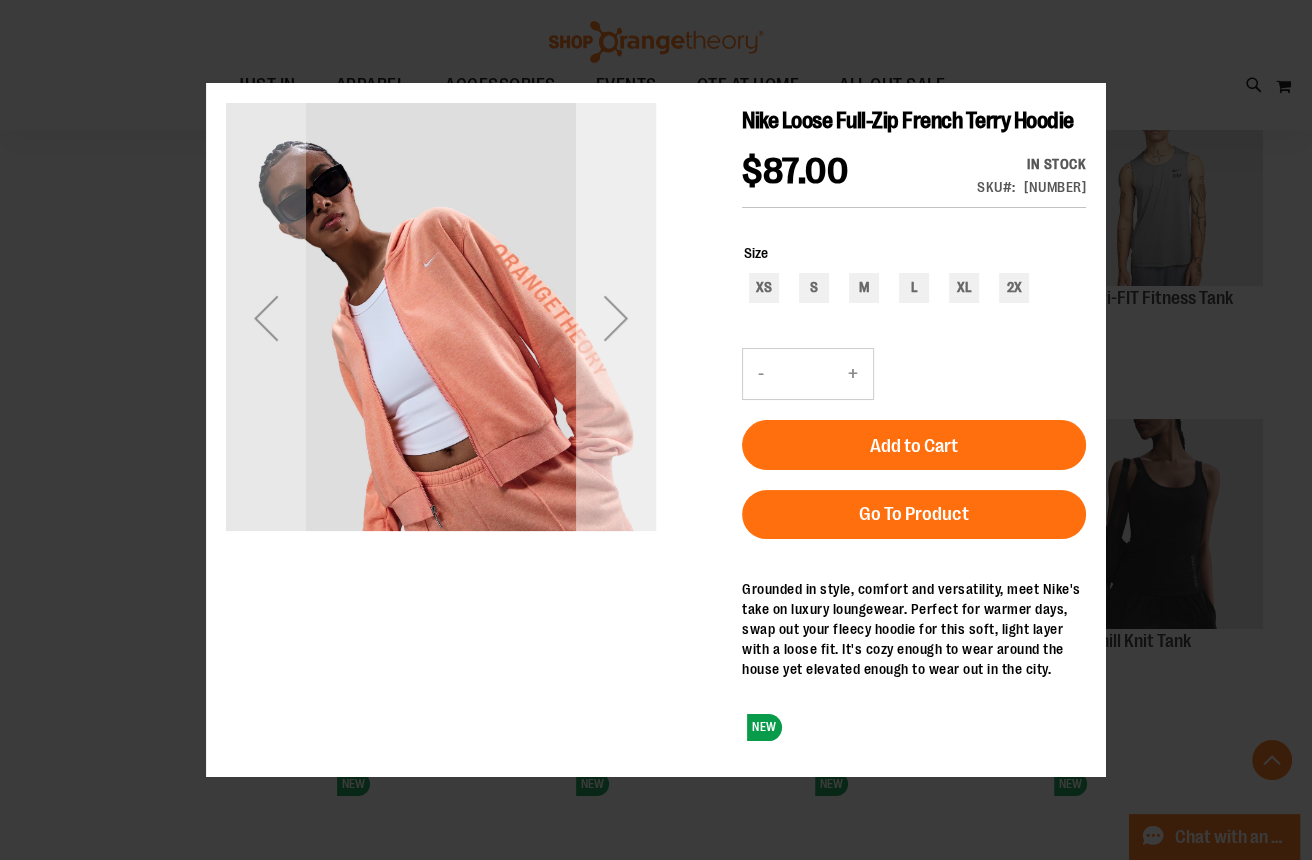 click at bounding box center (616, 318) 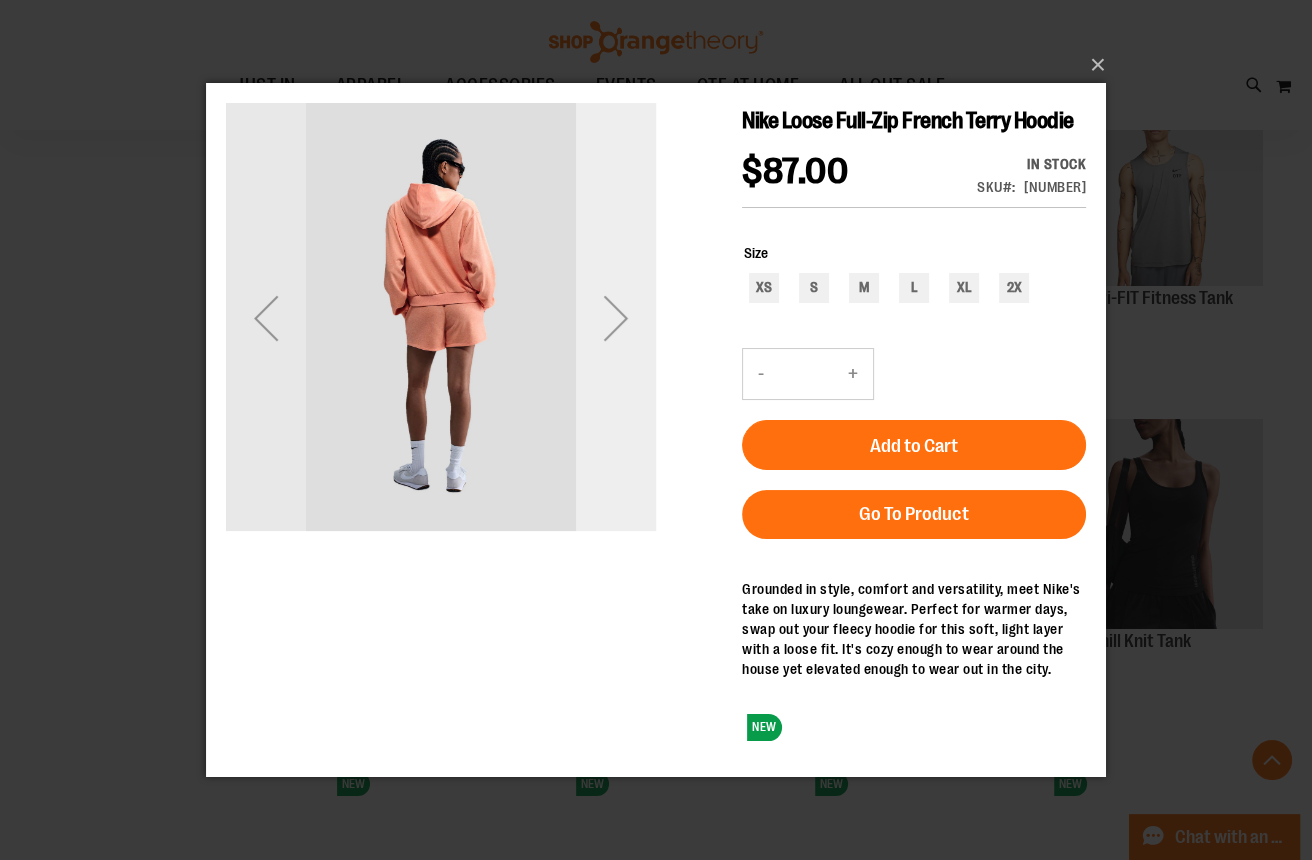 click at bounding box center [616, 318] 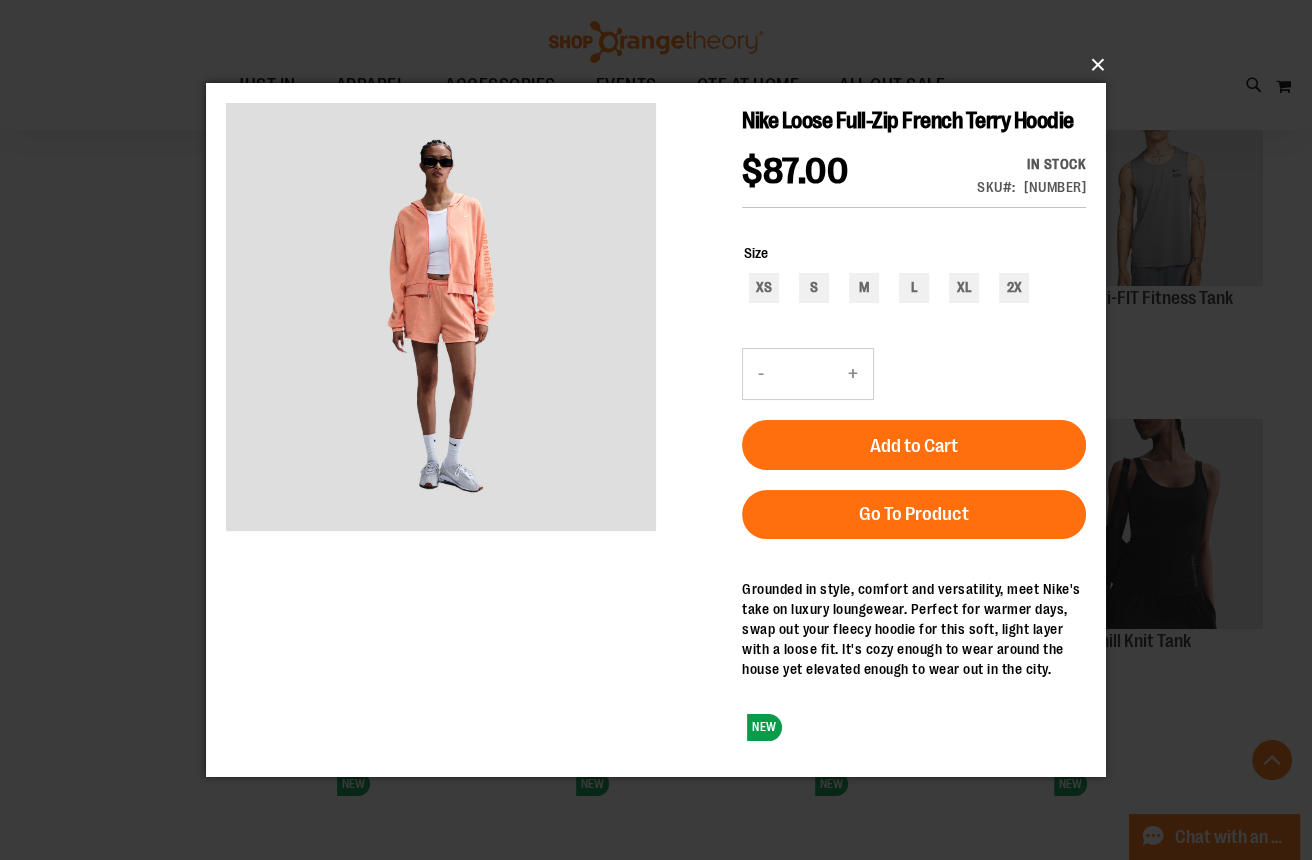 click on "×" at bounding box center [662, 65] 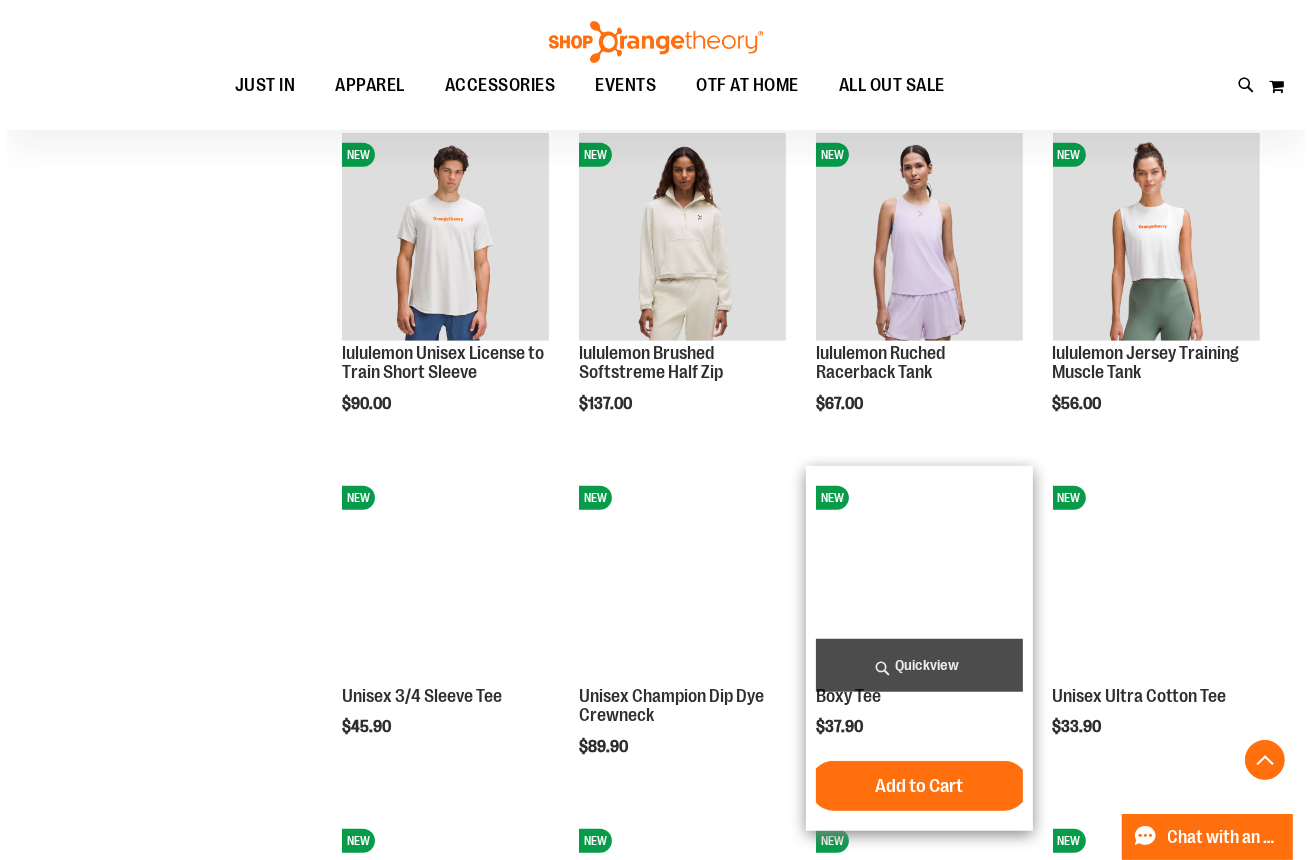 scroll, scrollTop: 1090, scrollLeft: 0, axis: vertical 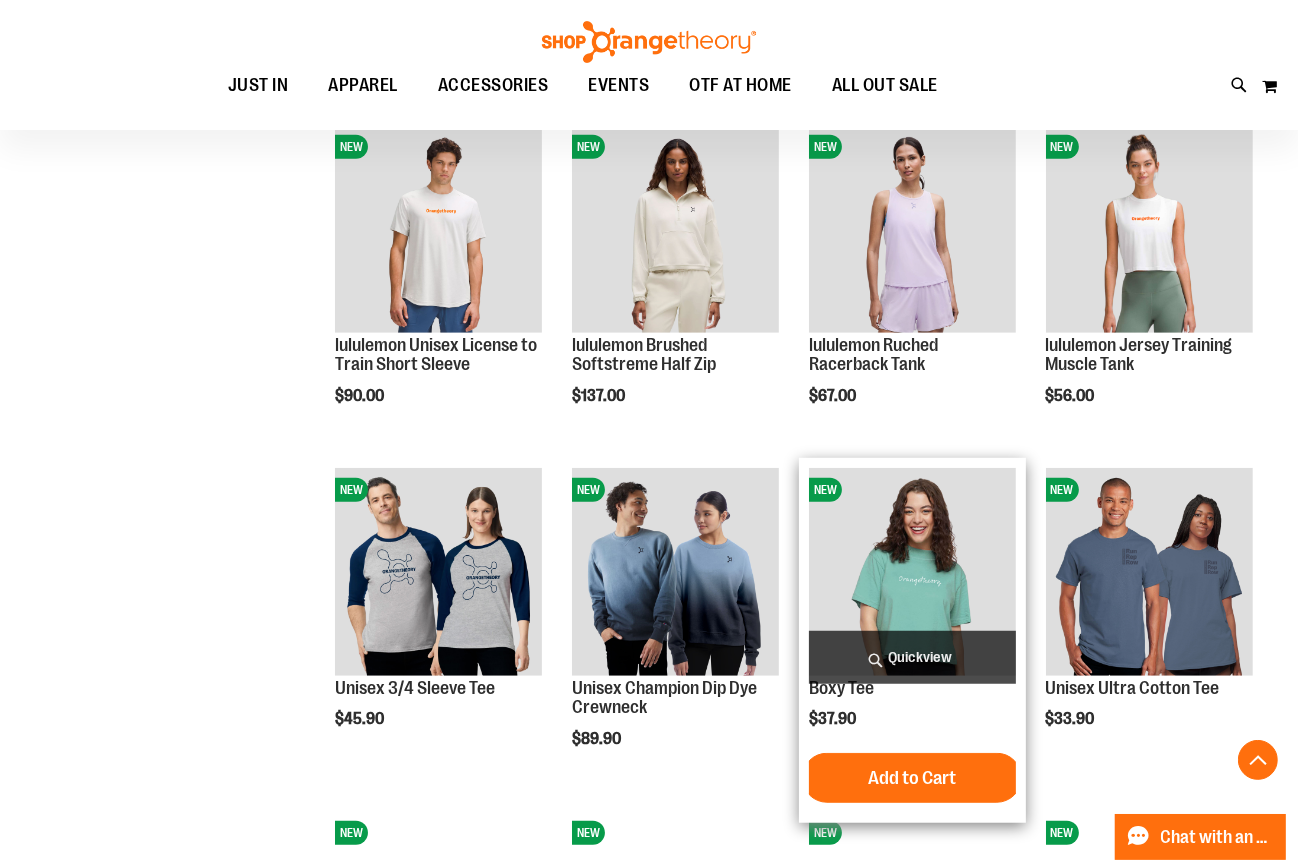 click on "Quickview" at bounding box center (912, 657) 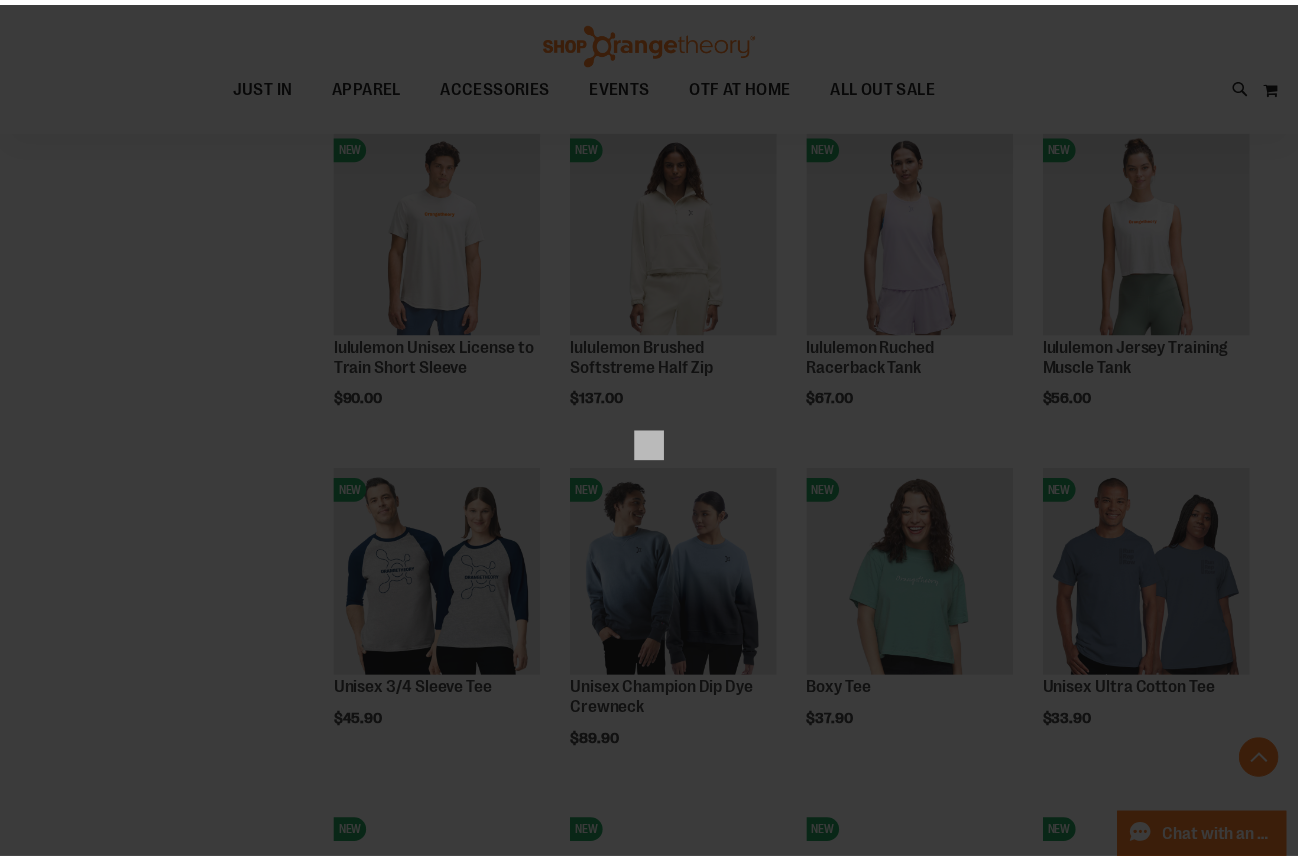 scroll, scrollTop: 0, scrollLeft: 0, axis: both 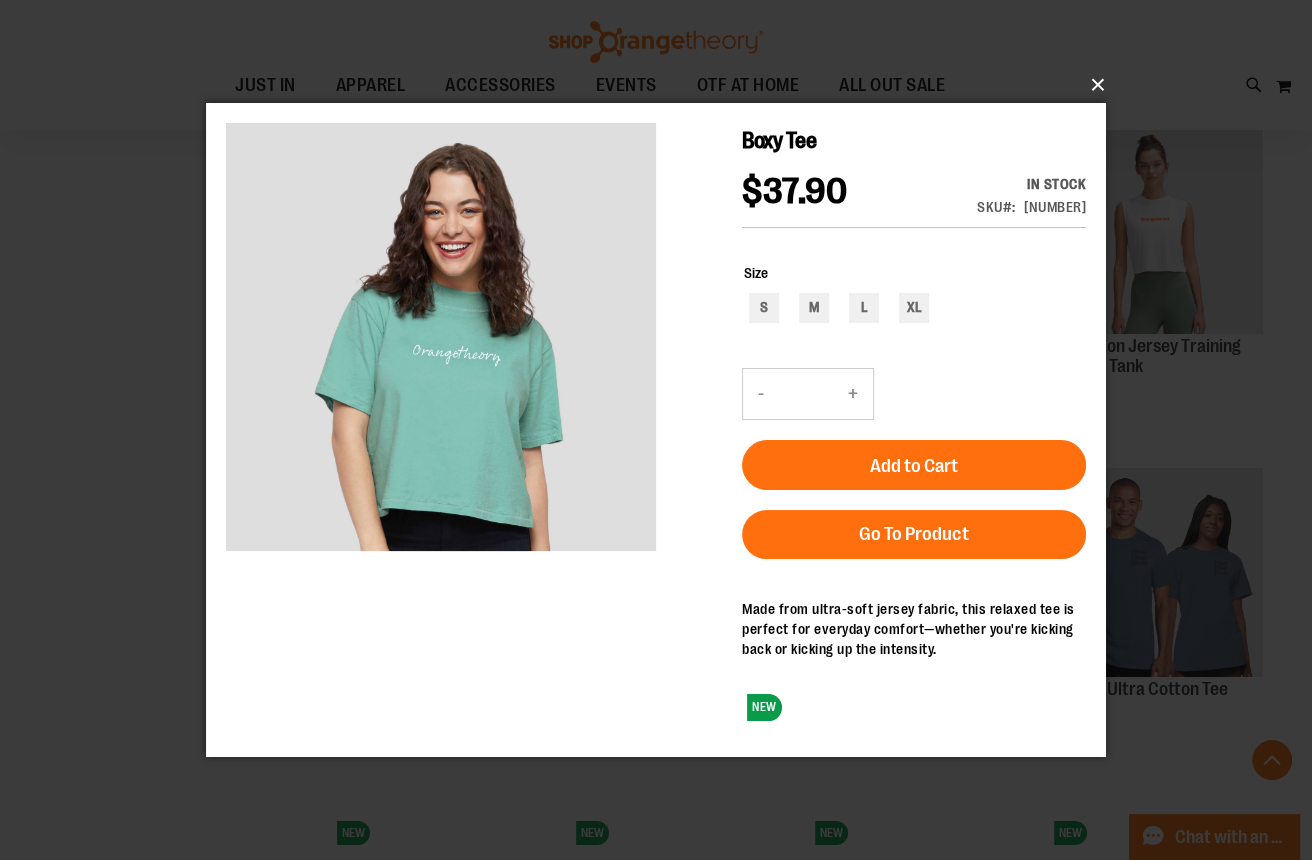 click on "×" at bounding box center [662, 85] 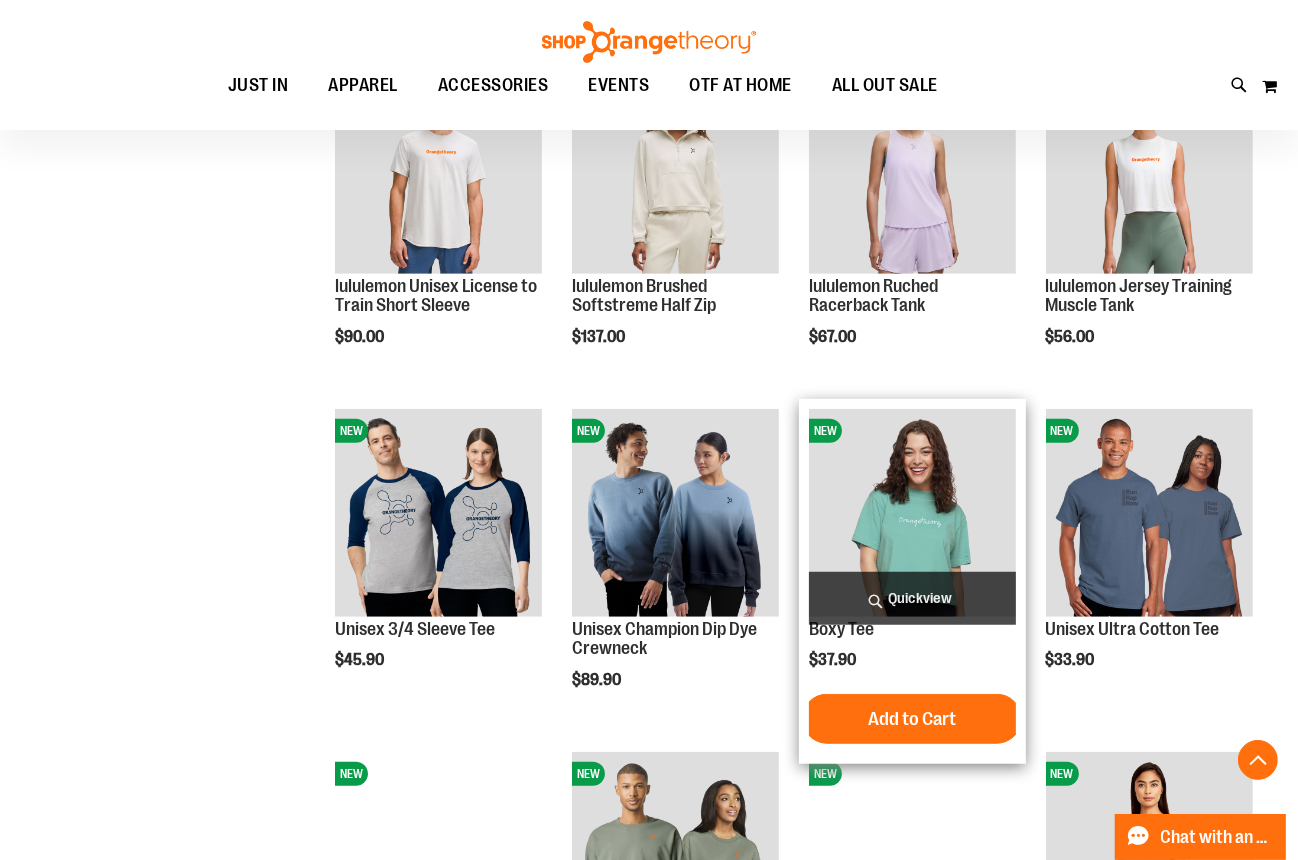 scroll, scrollTop: 1180, scrollLeft: 0, axis: vertical 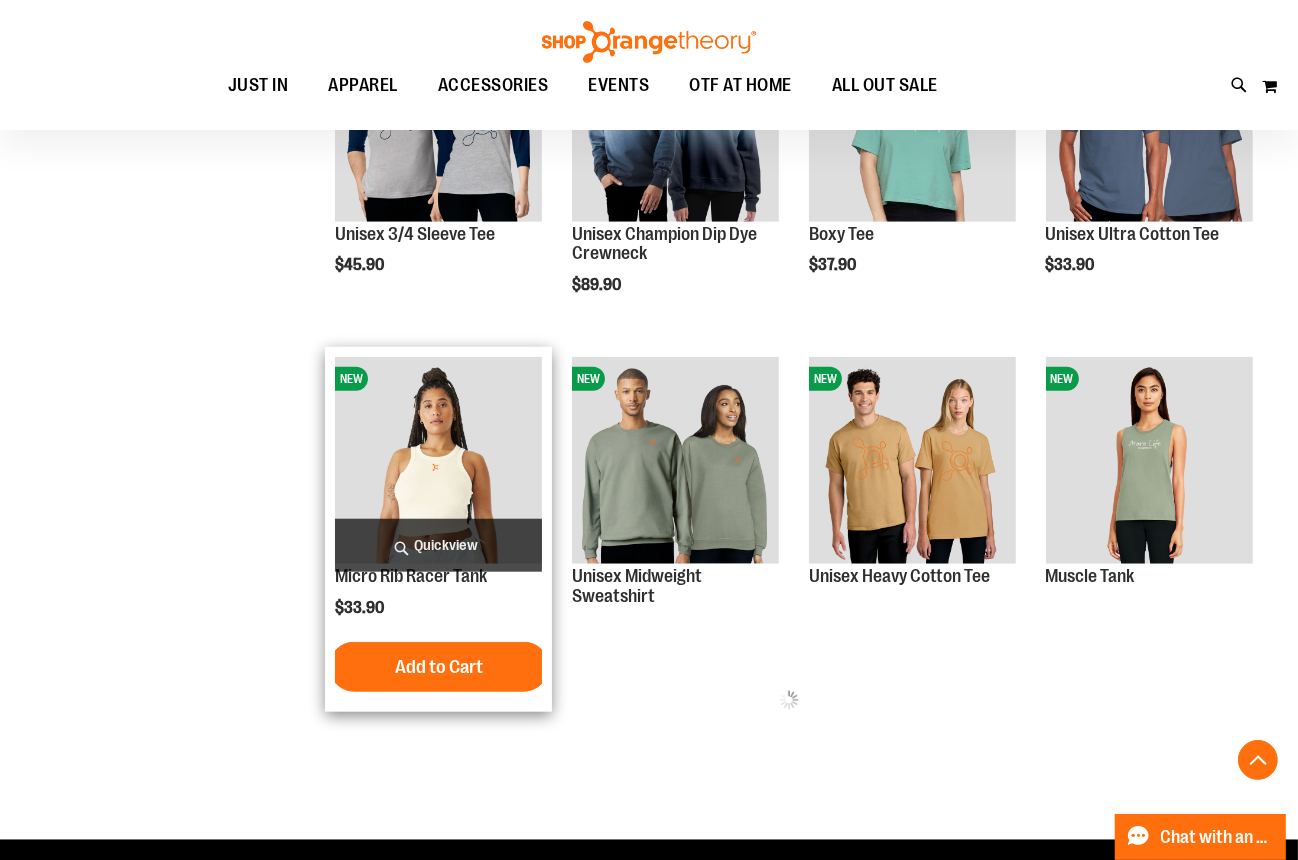 click on "Quickview" at bounding box center [438, 545] 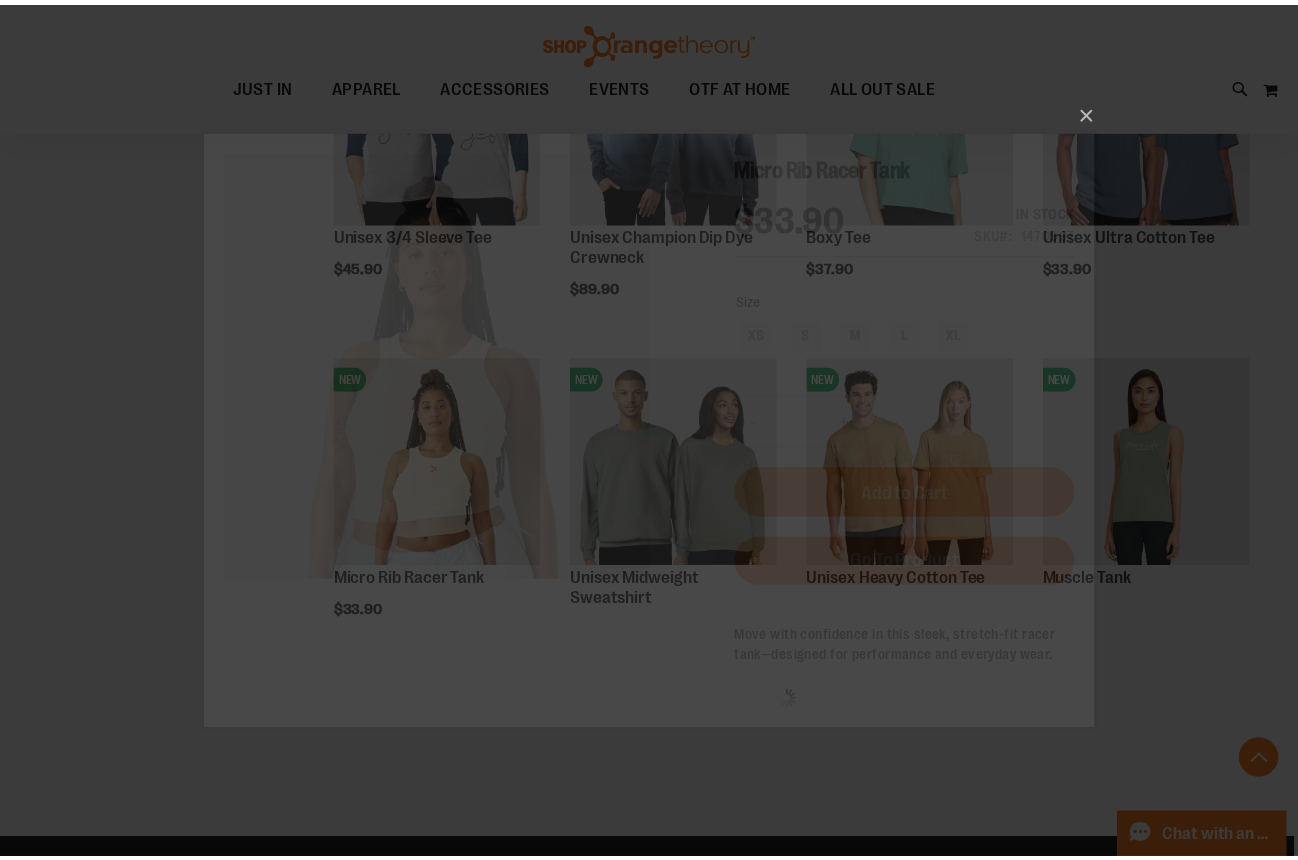 scroll, scrollTop: 0, scrollLeft: 0, axis: both 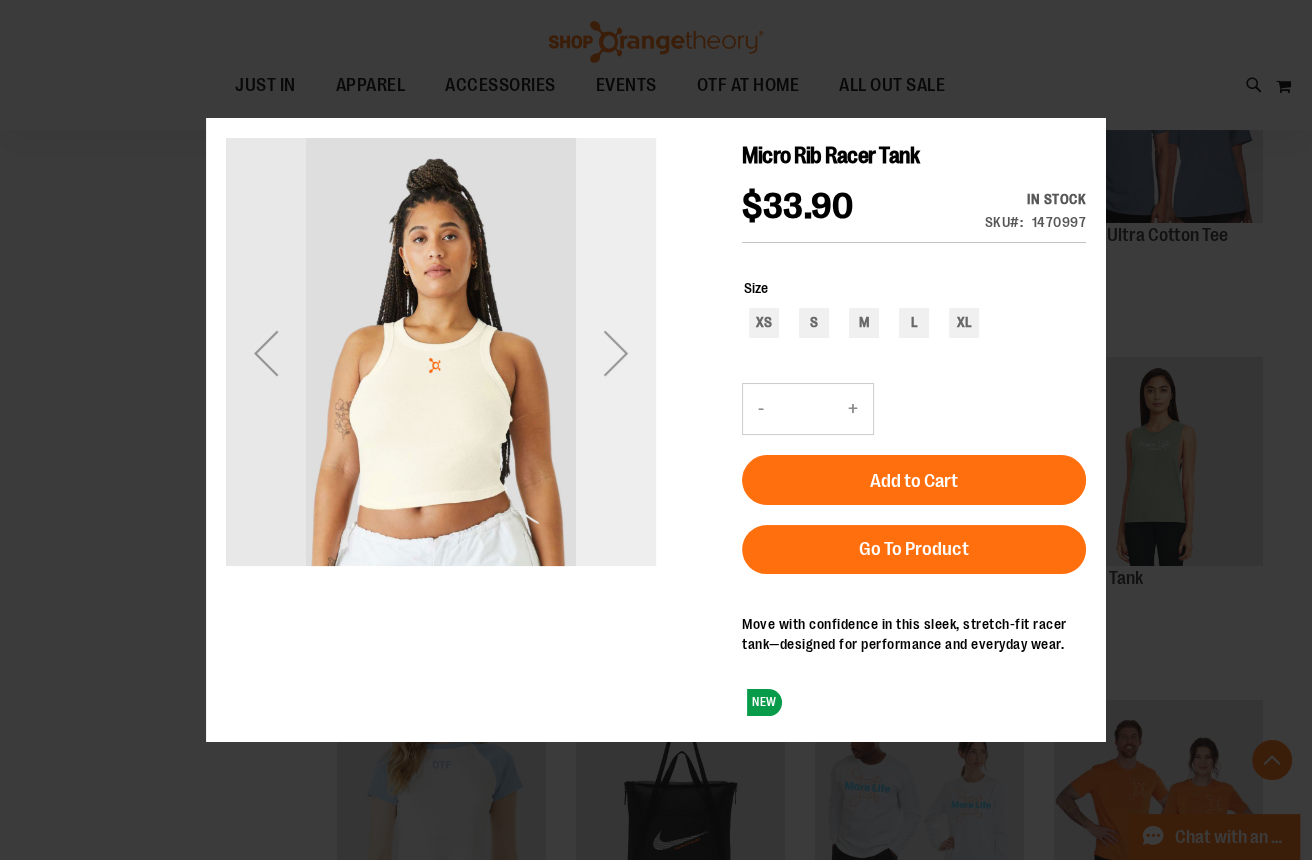 click at bounding box center [616, 353] 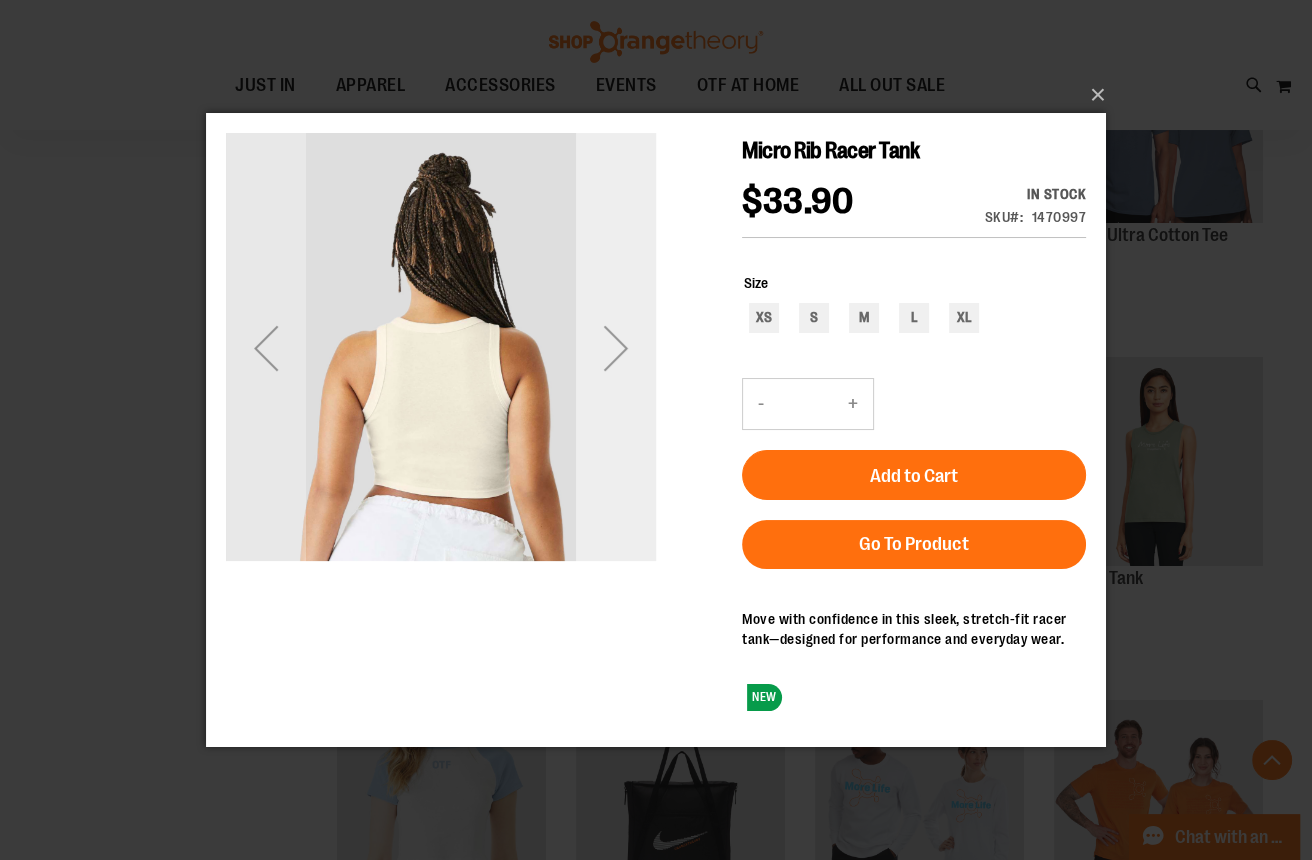 click at bounding box center [616, 348] 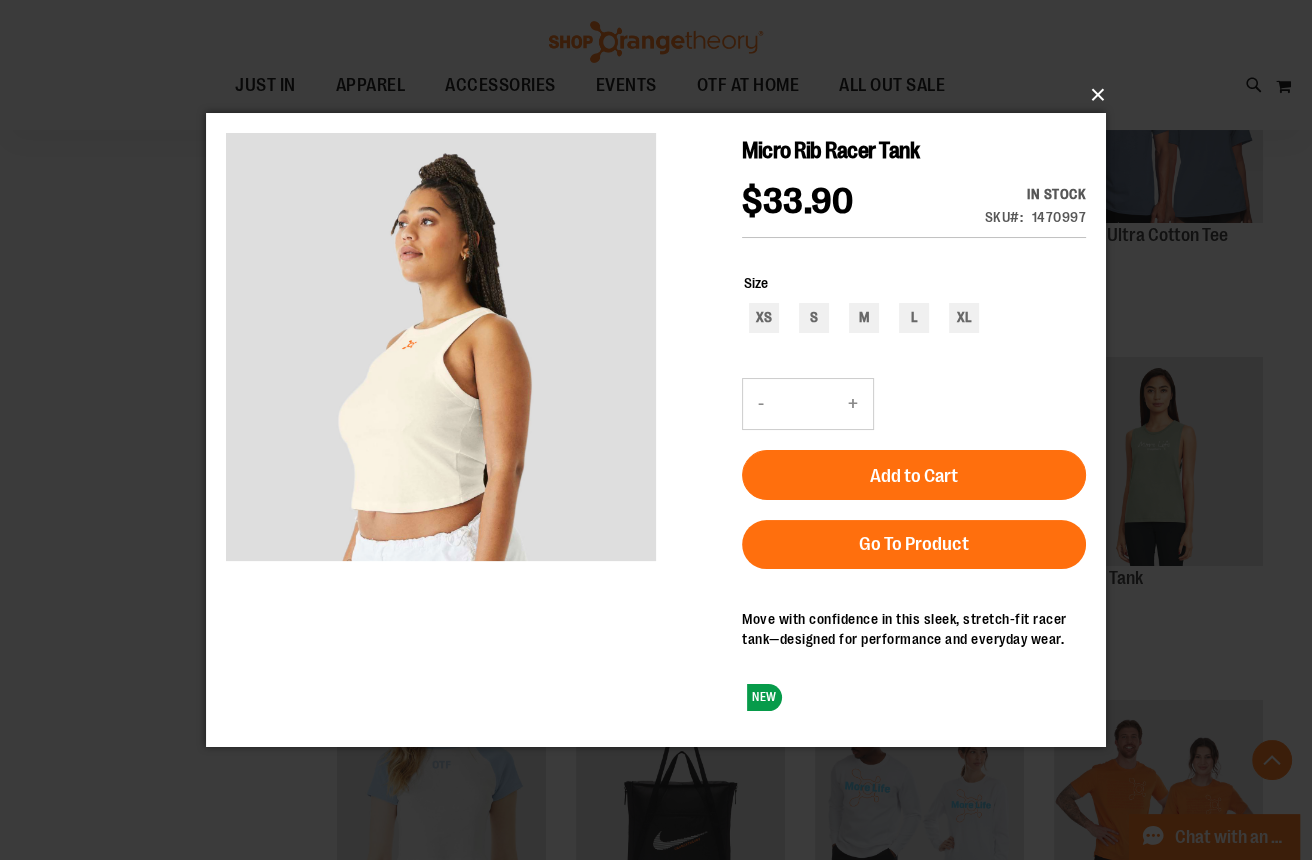 click on "×" at bounding box center [662, 95] 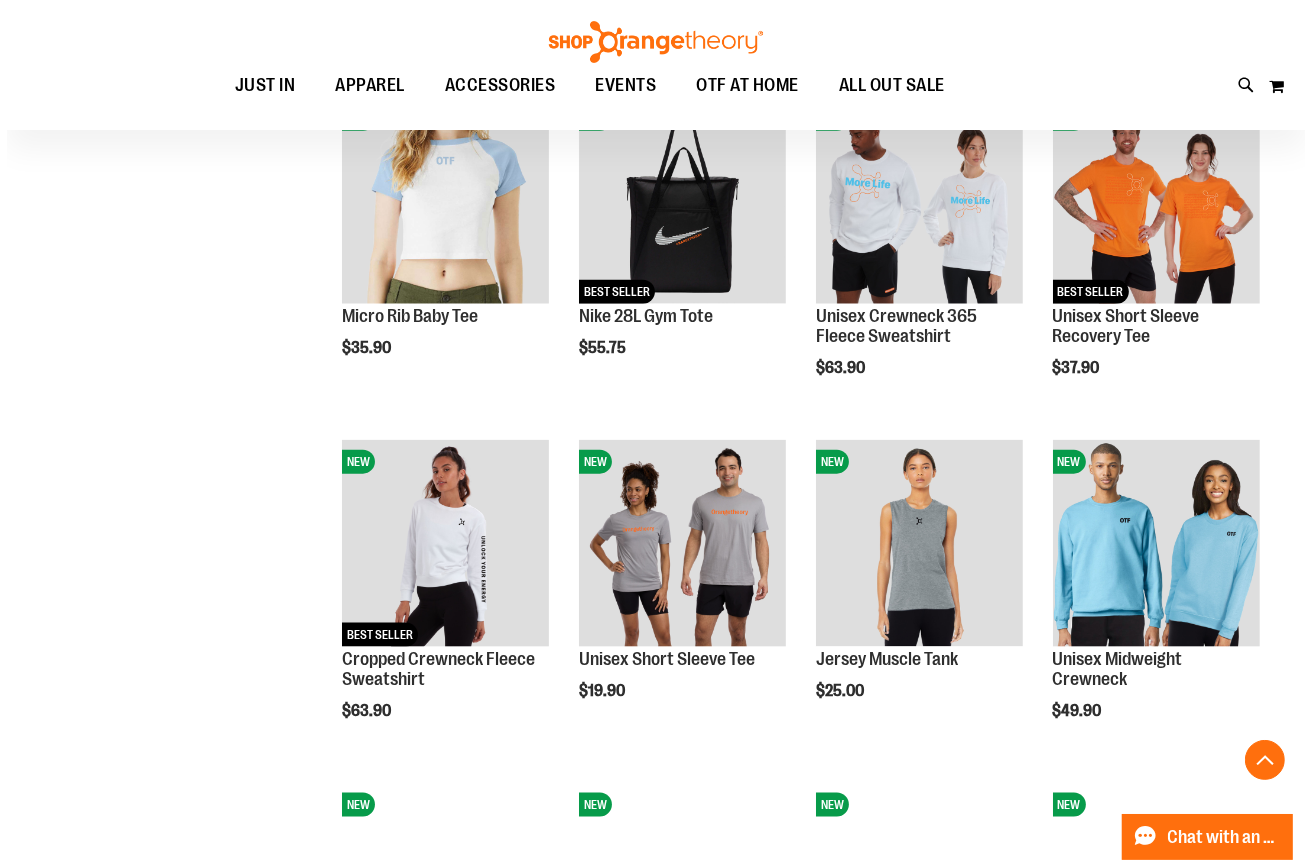 scroll, scrollTop: 2180, scrollLeft: 0, axis: vertical 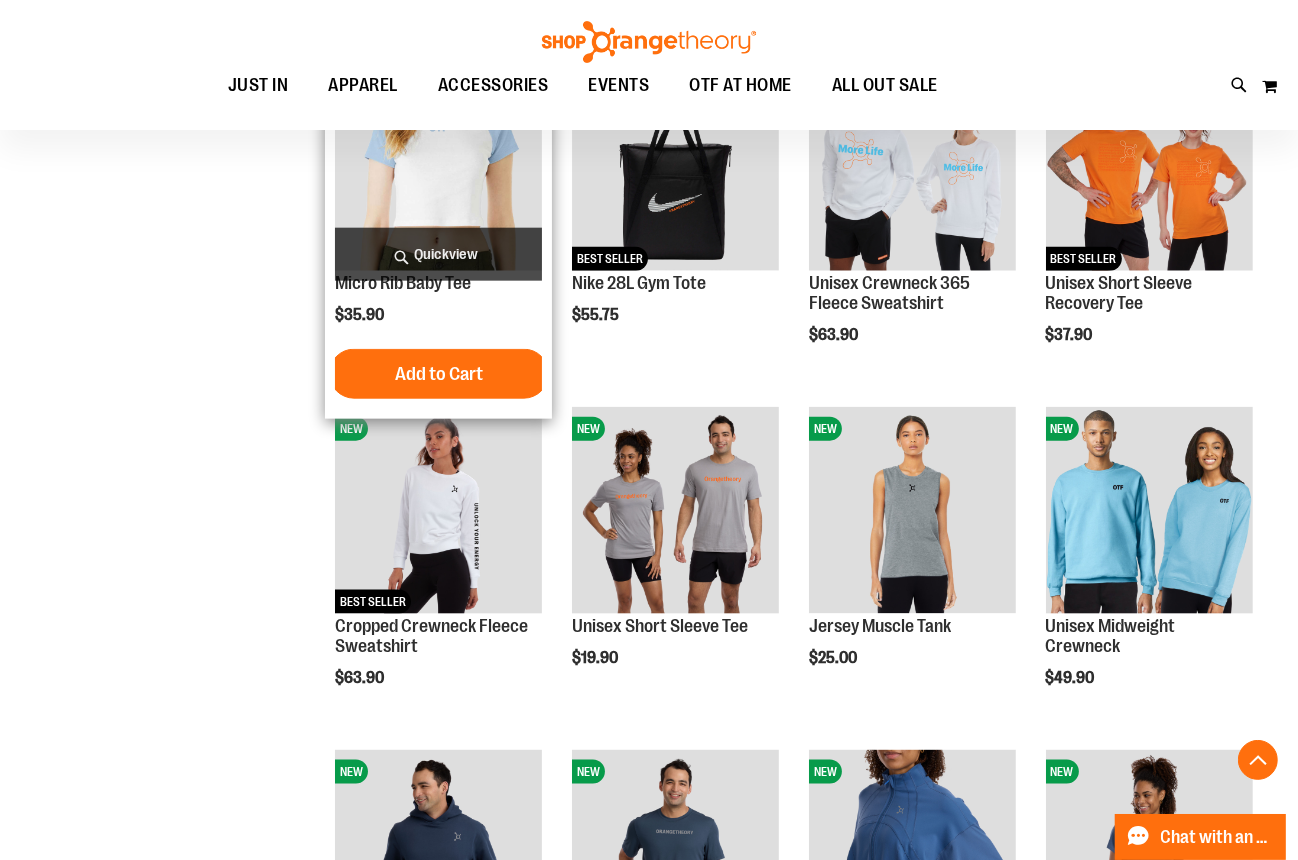 click on "Quickview" at bounding box center [438, 254] 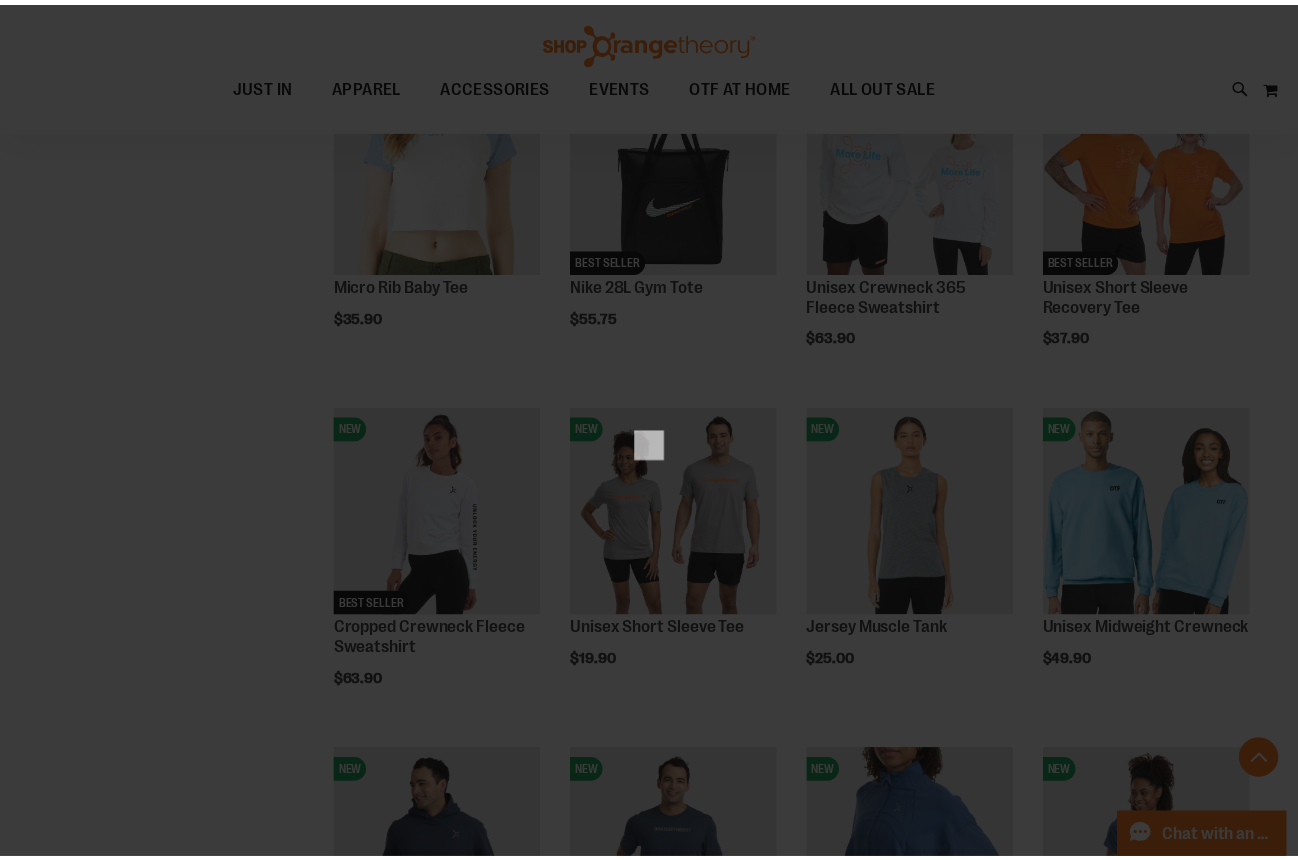 scroll, scrollTop: 0, scrollLeft: 0, axis: both 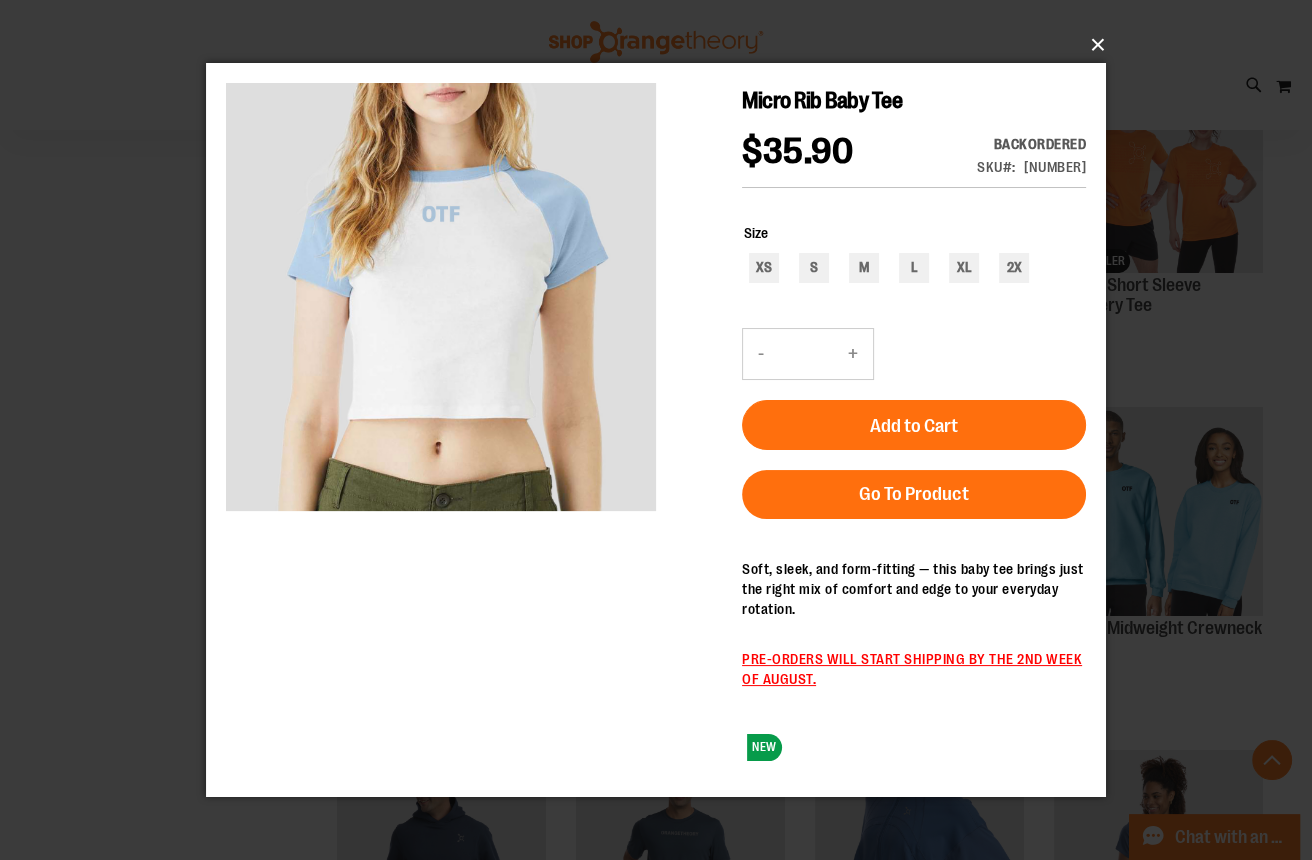 click on "×" at bounding box center (662, 45) 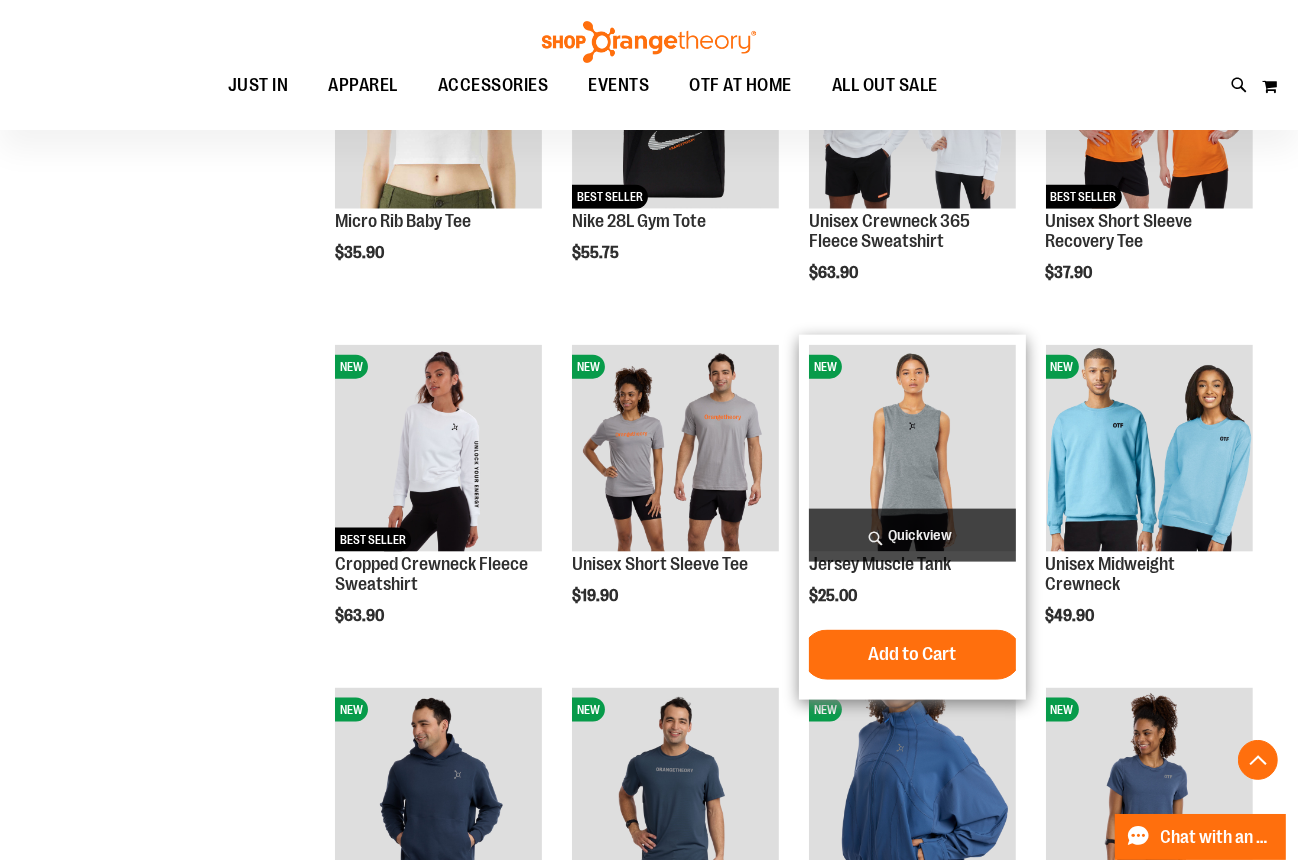 scroll, scrollTop: 2271, scrollLeft: 0, axis: vertical 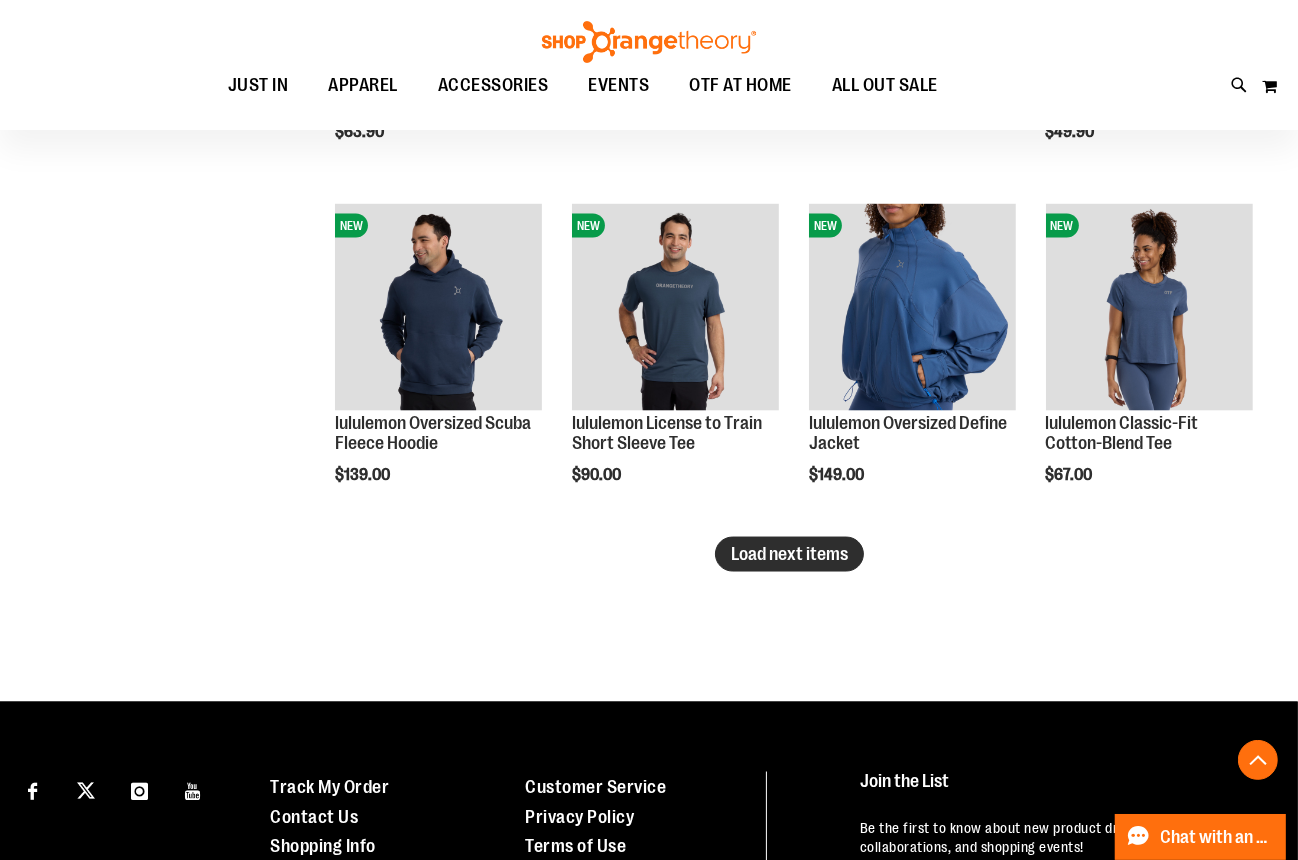 click on "Load next items" at bounding box center (789, 554) 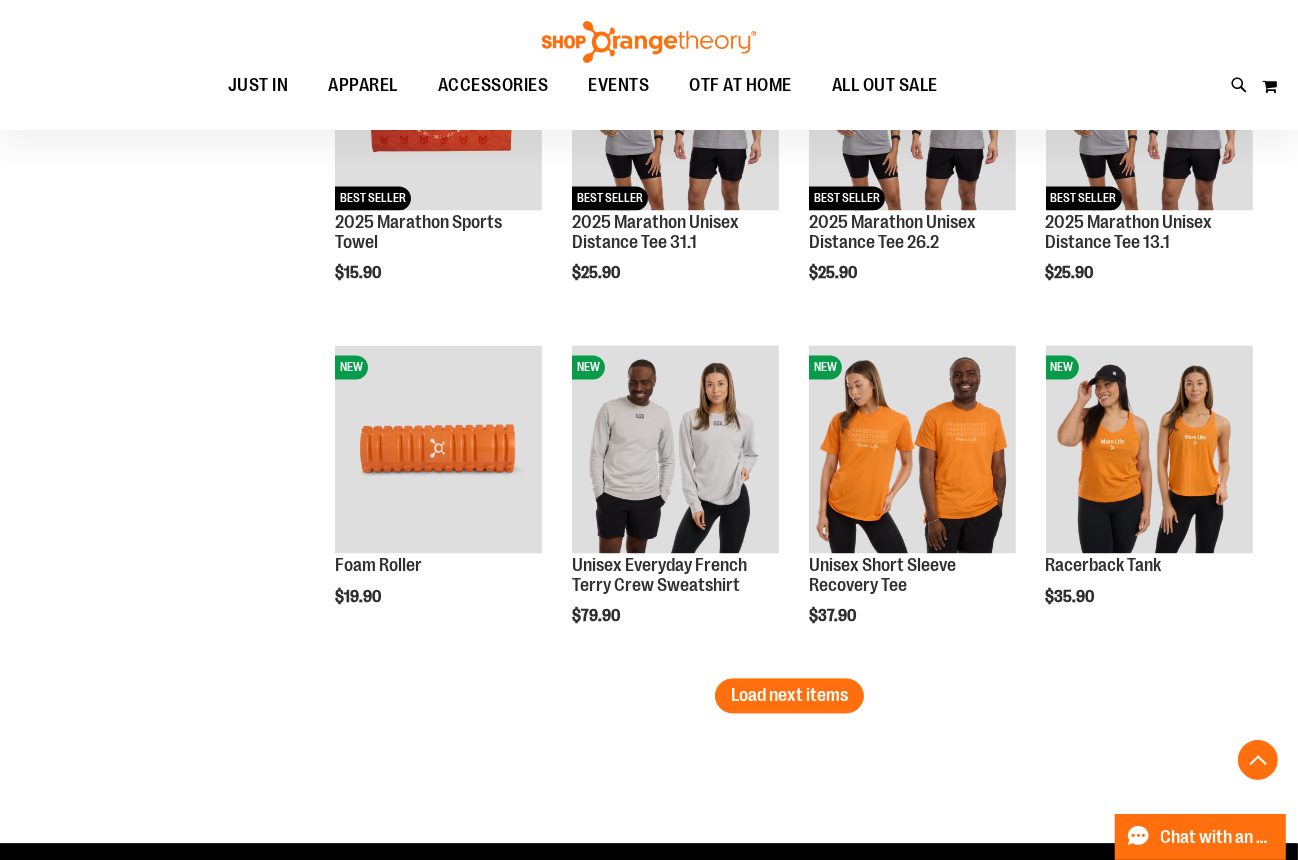 scroll, scrollTop: 3783, scrollLeft: 0, axis: vertical 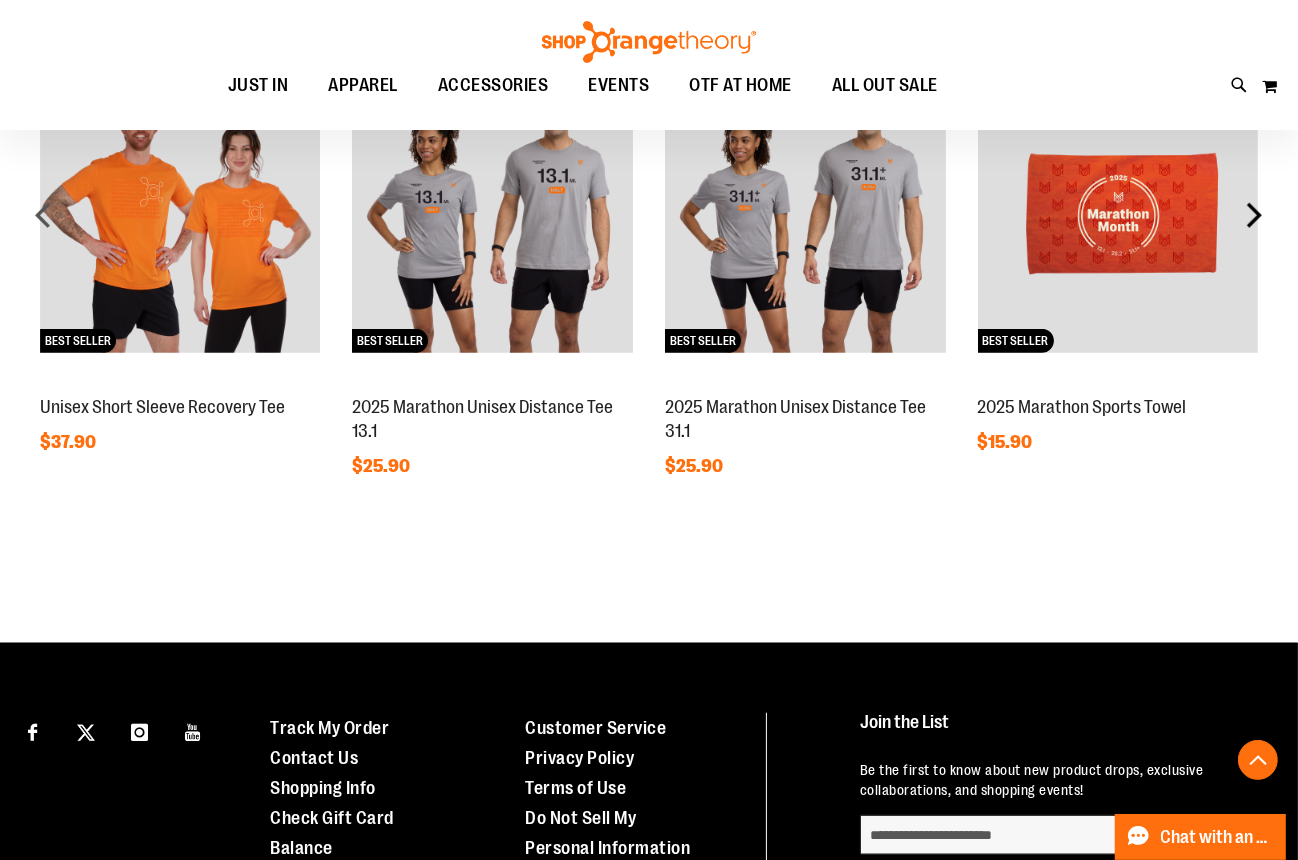 type on "**********" 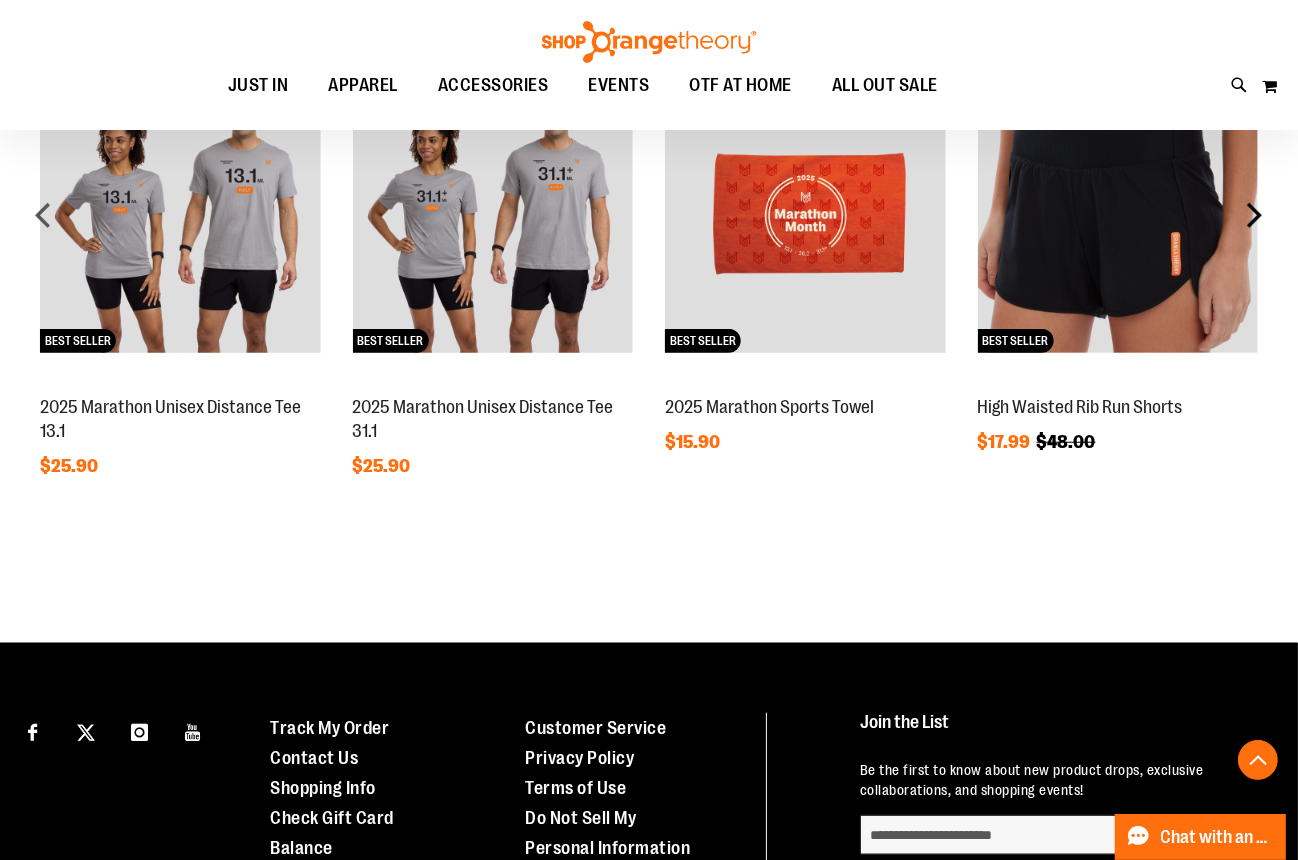 click on "next" at bounding box center (1254, 215) 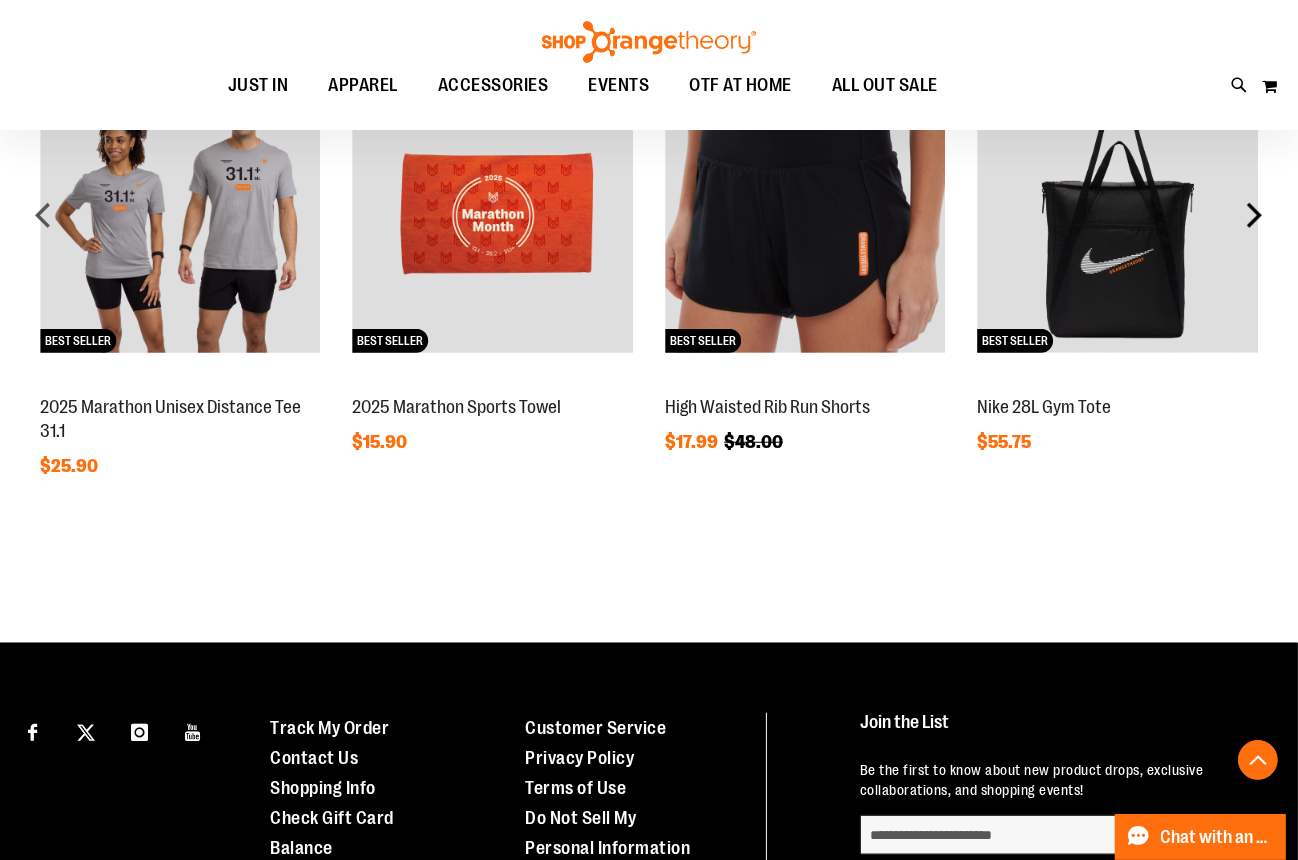 click on "next" at bounding box center (1254, 215) 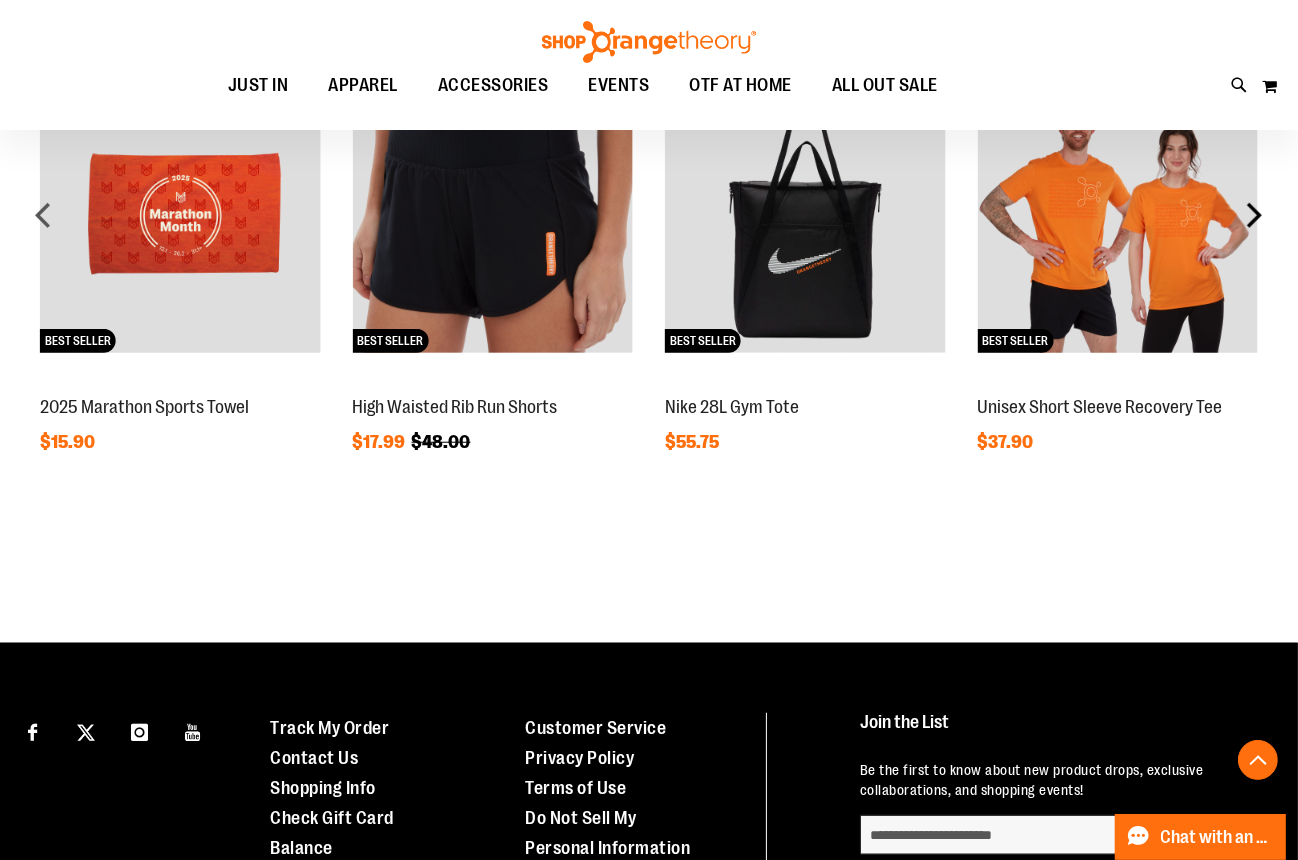 click on "next" at bounding box center [1254, 215] 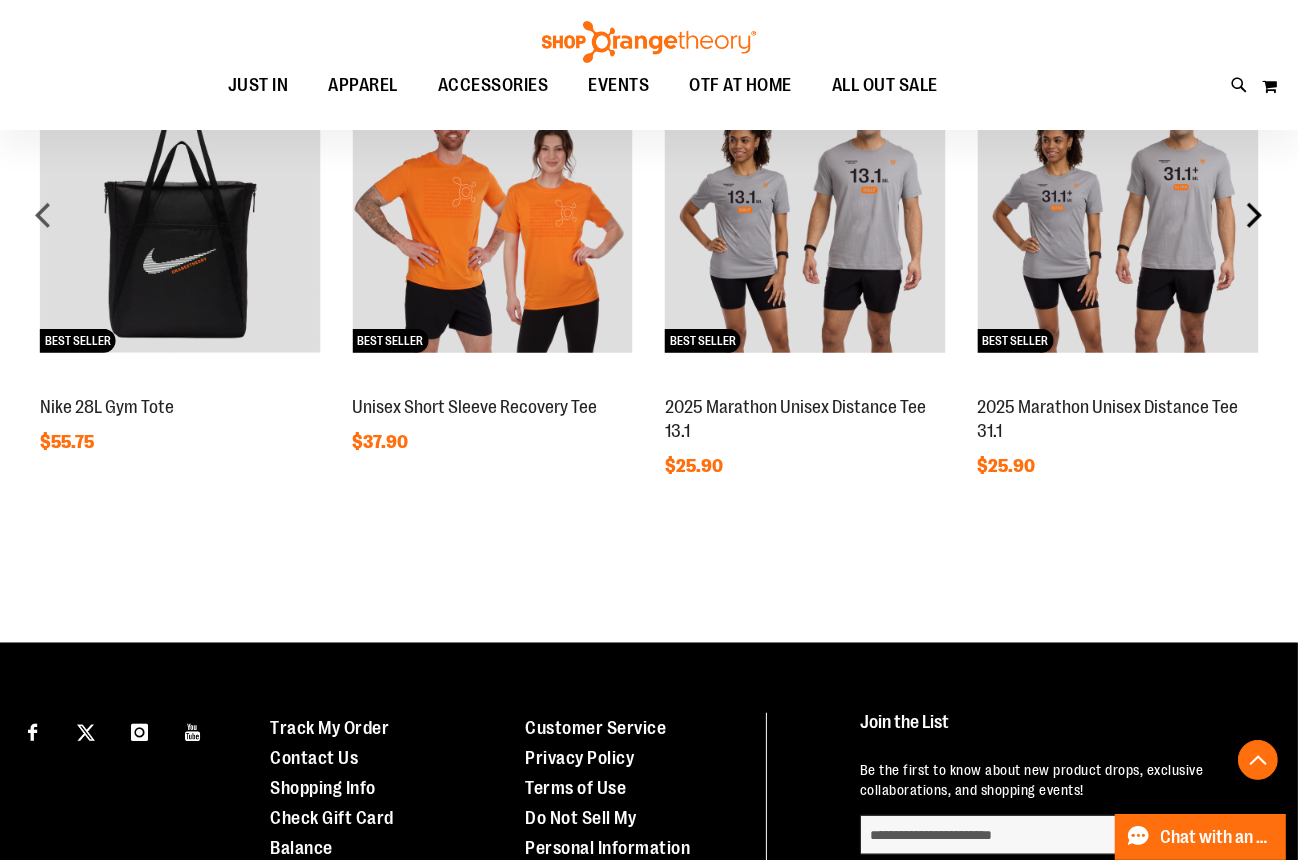 click on "next" at bounding box center [1254, 215] 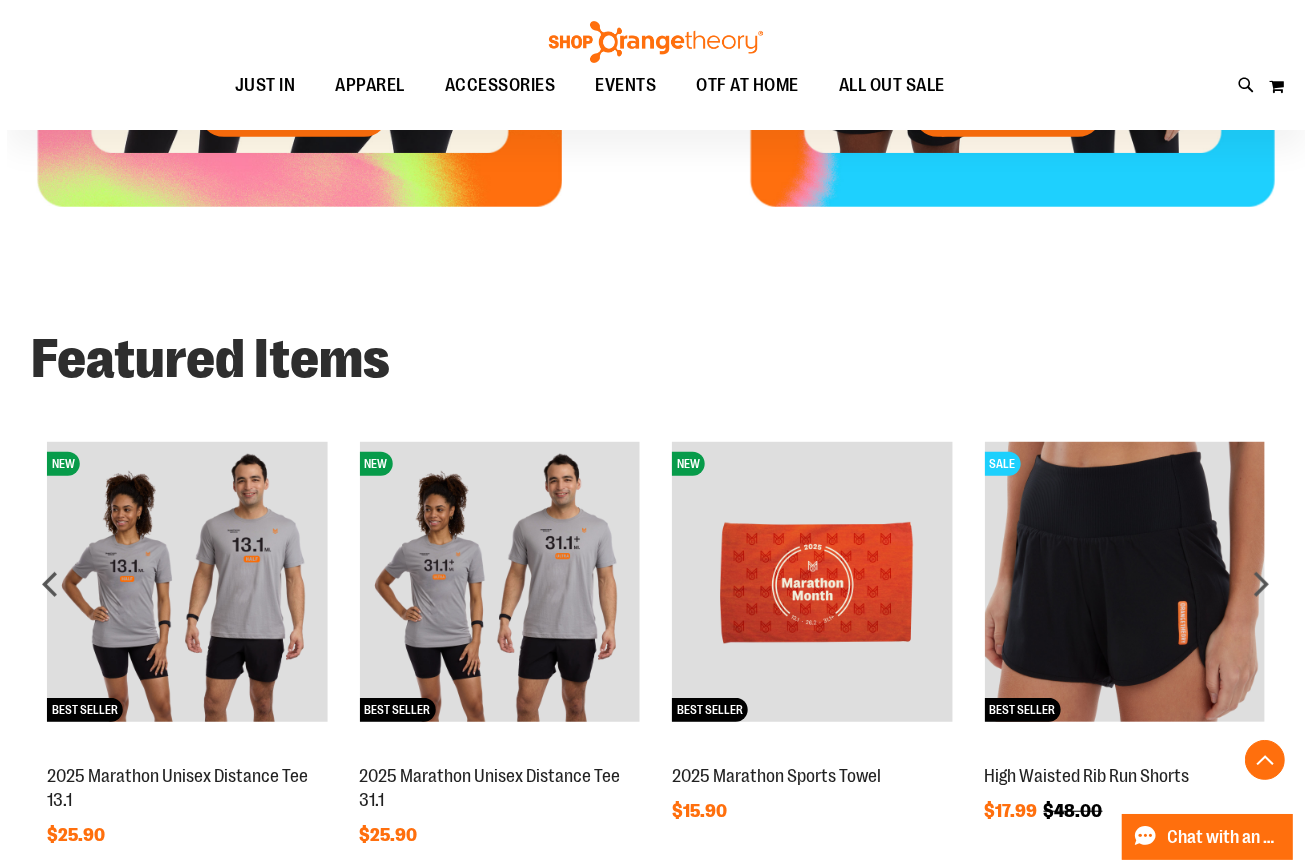 scroll, scrollTop: 908, scrollLeft: 0, axis: vertical 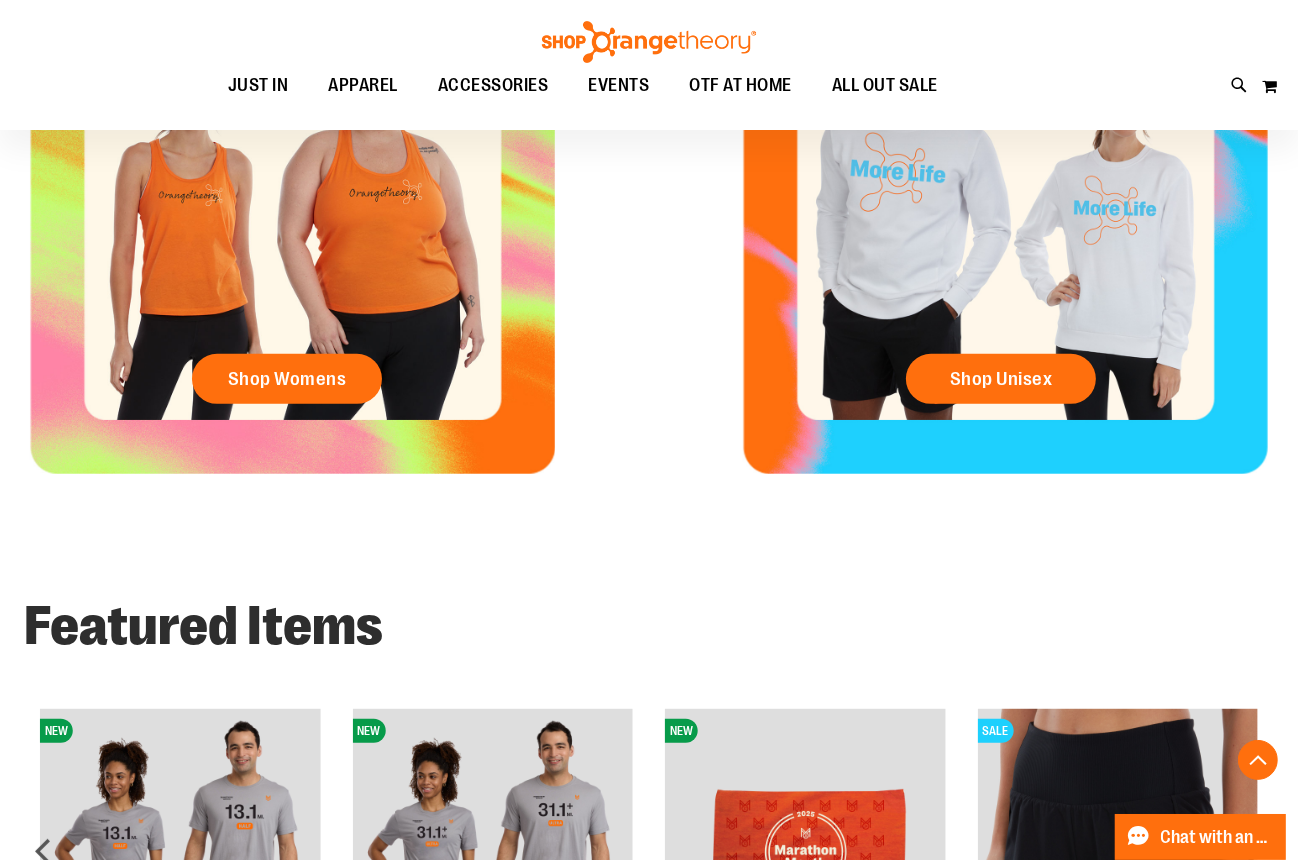 click on "Toggle Nav
Search
Popular Suggestions
Advanced Search" at bounding box center (649, 65) 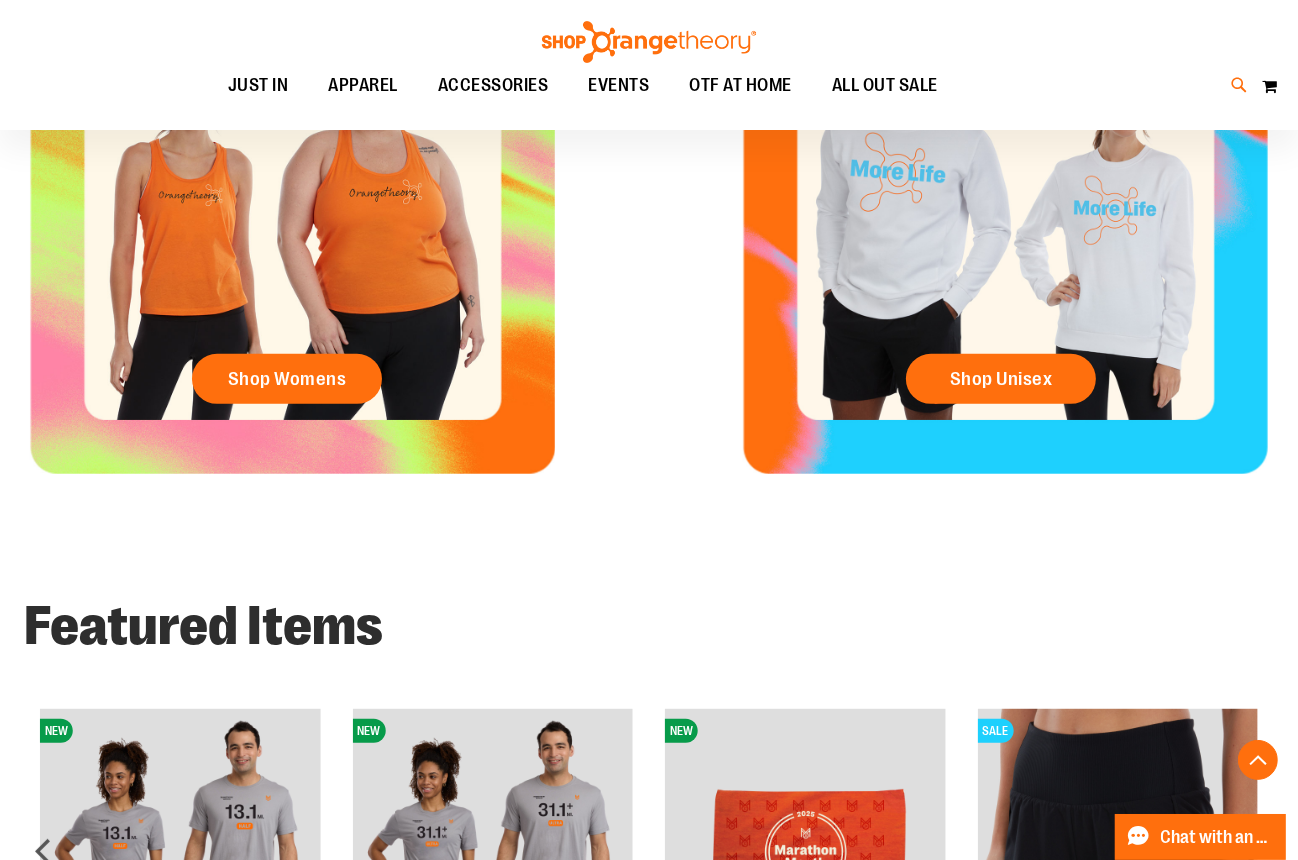 click at bounding box center (1240, 85) 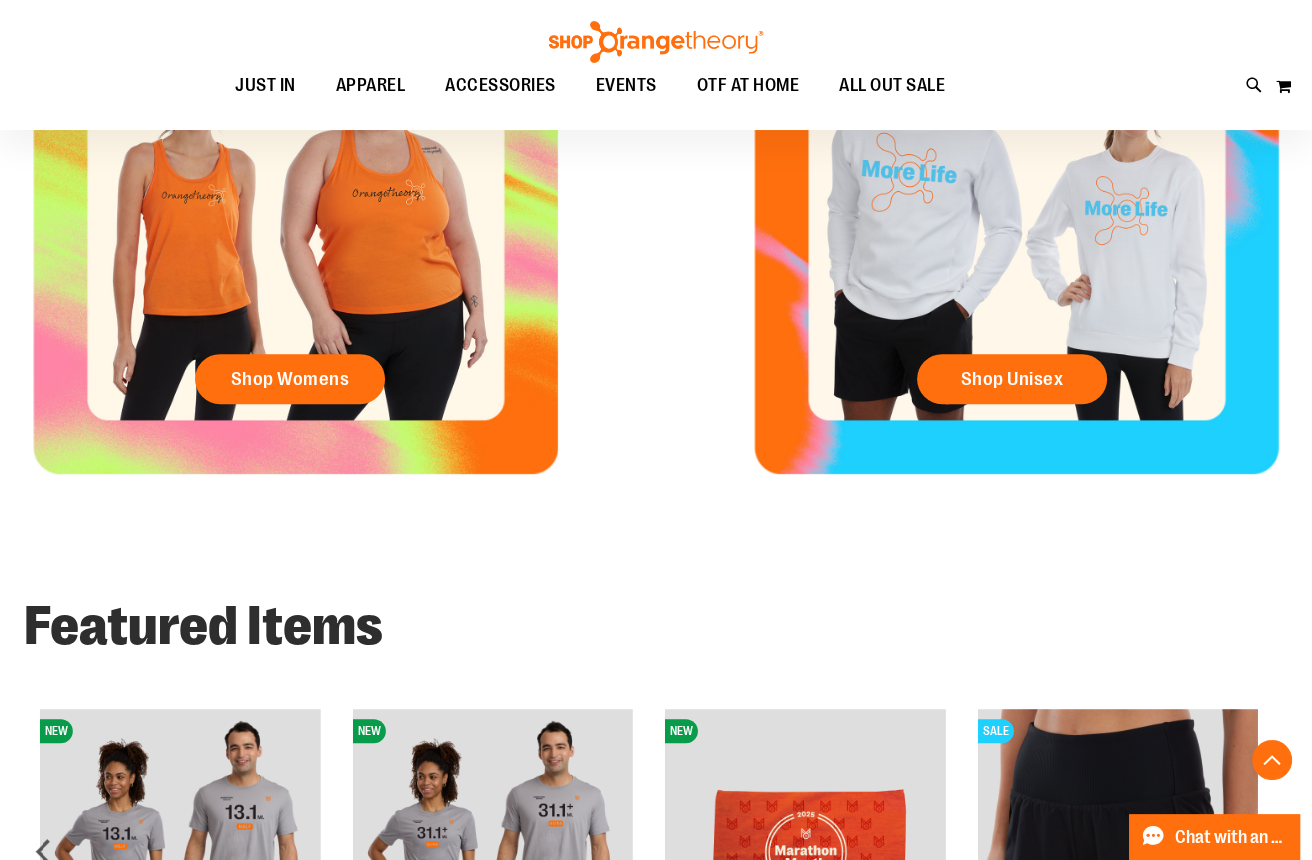 click on "Search" at bounding box center (656, 113) 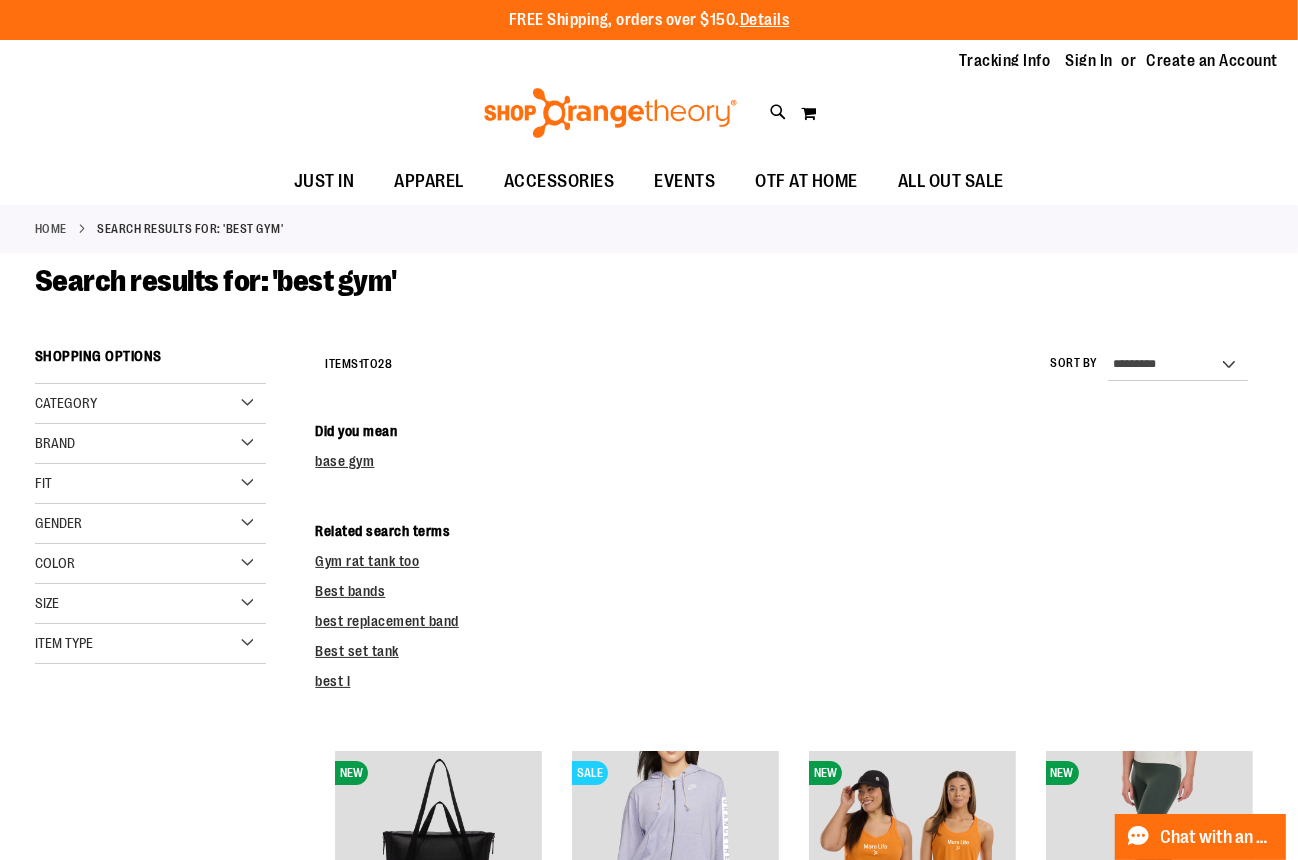 scroll, scrollTop: 0, scrollLeft: 0, axis: both 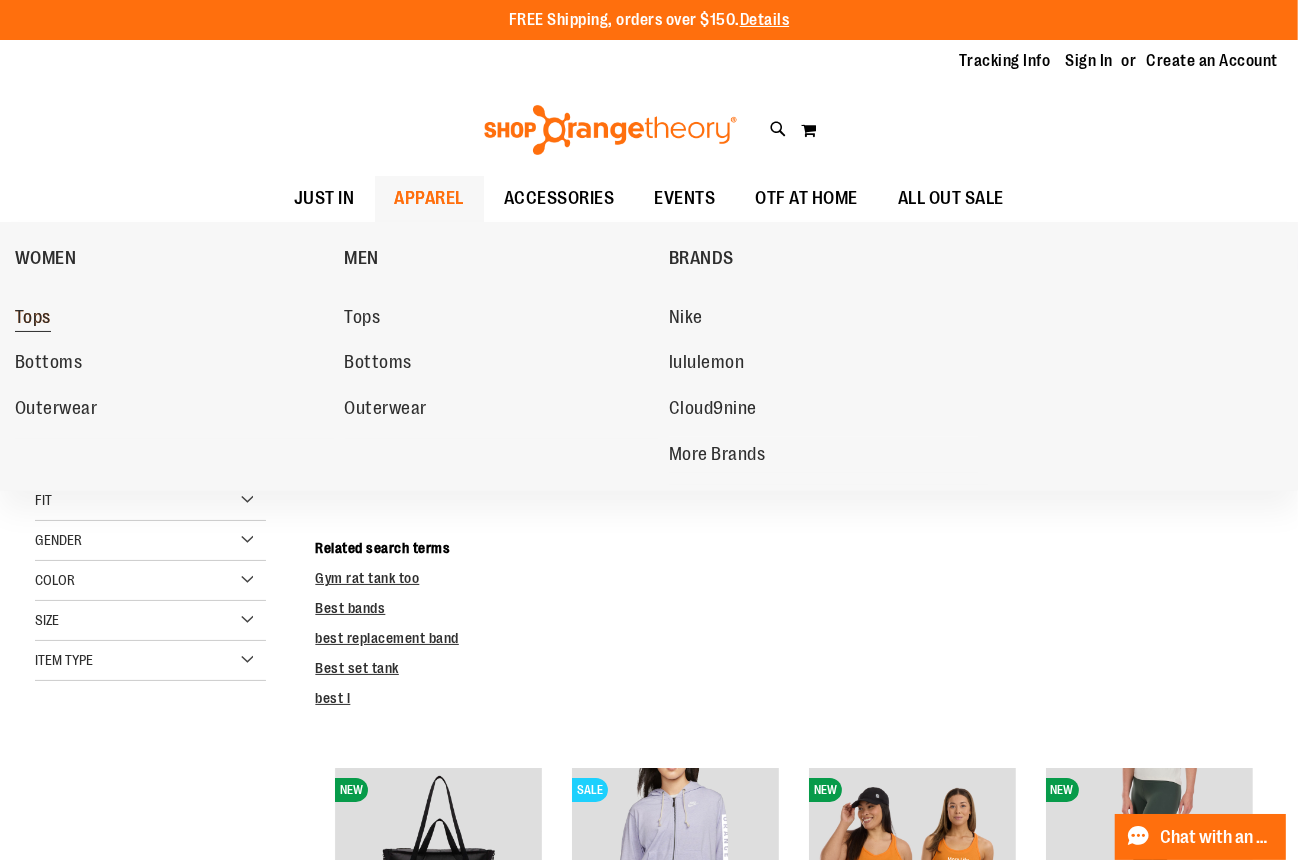 type on "**********" 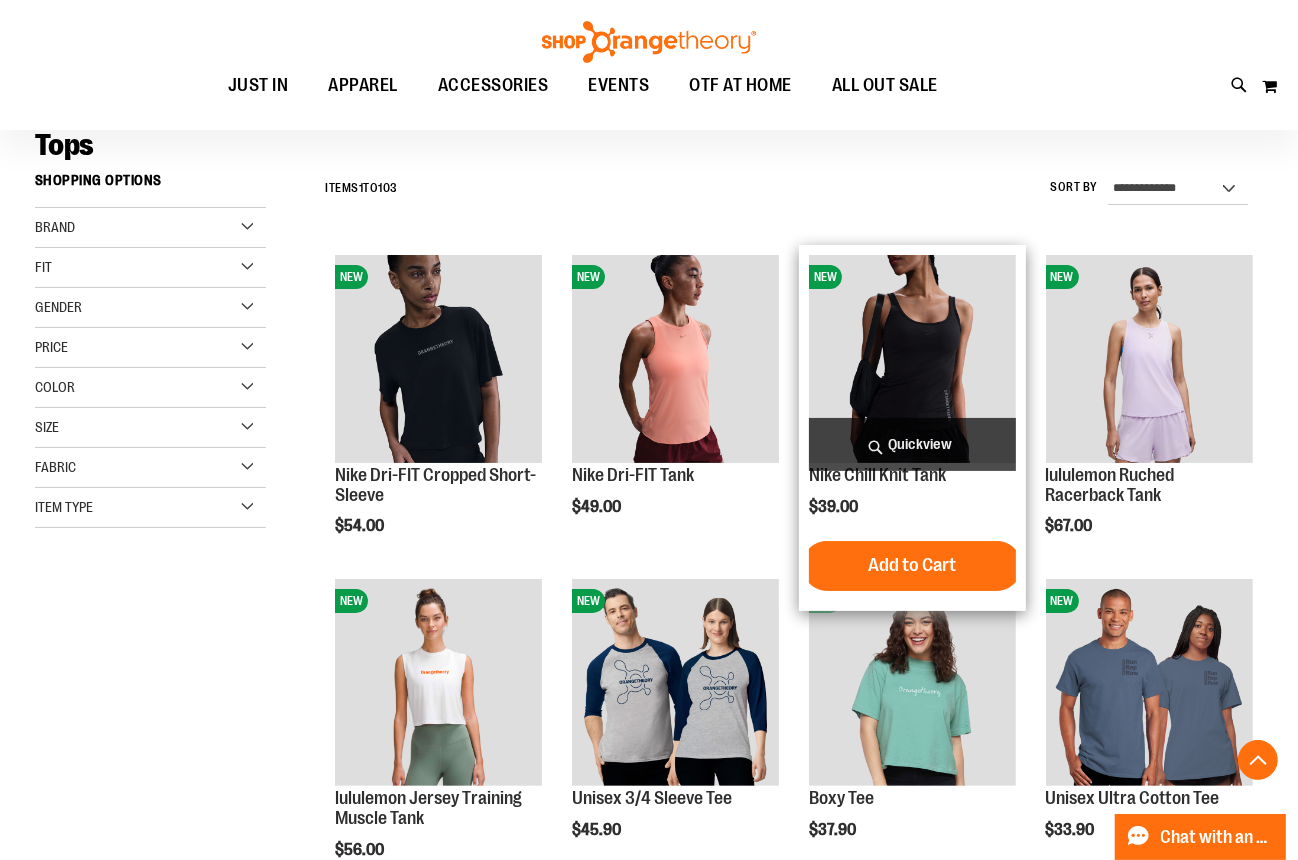scroll, scrollTop: 362, scrollLeft: 0, axis: vertical 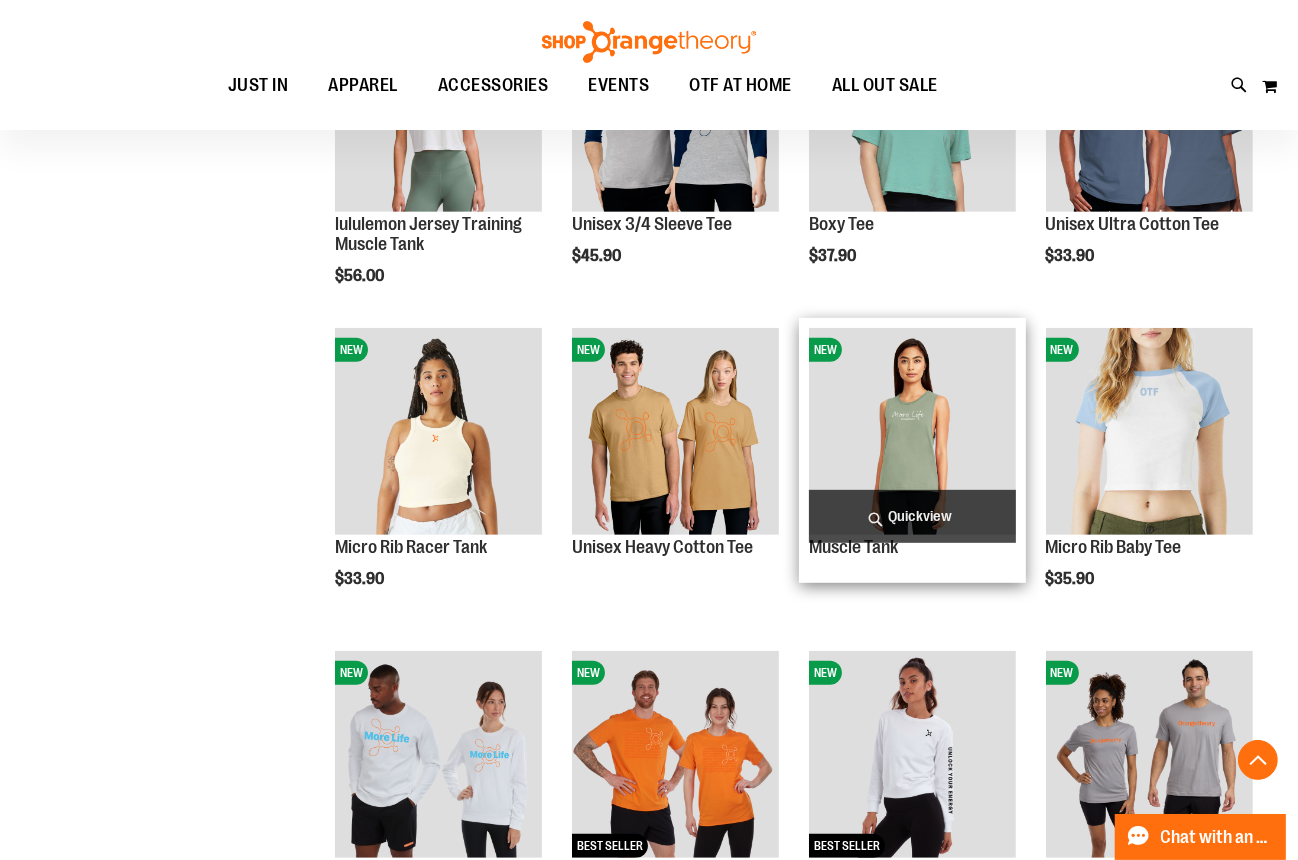 type on "**********" 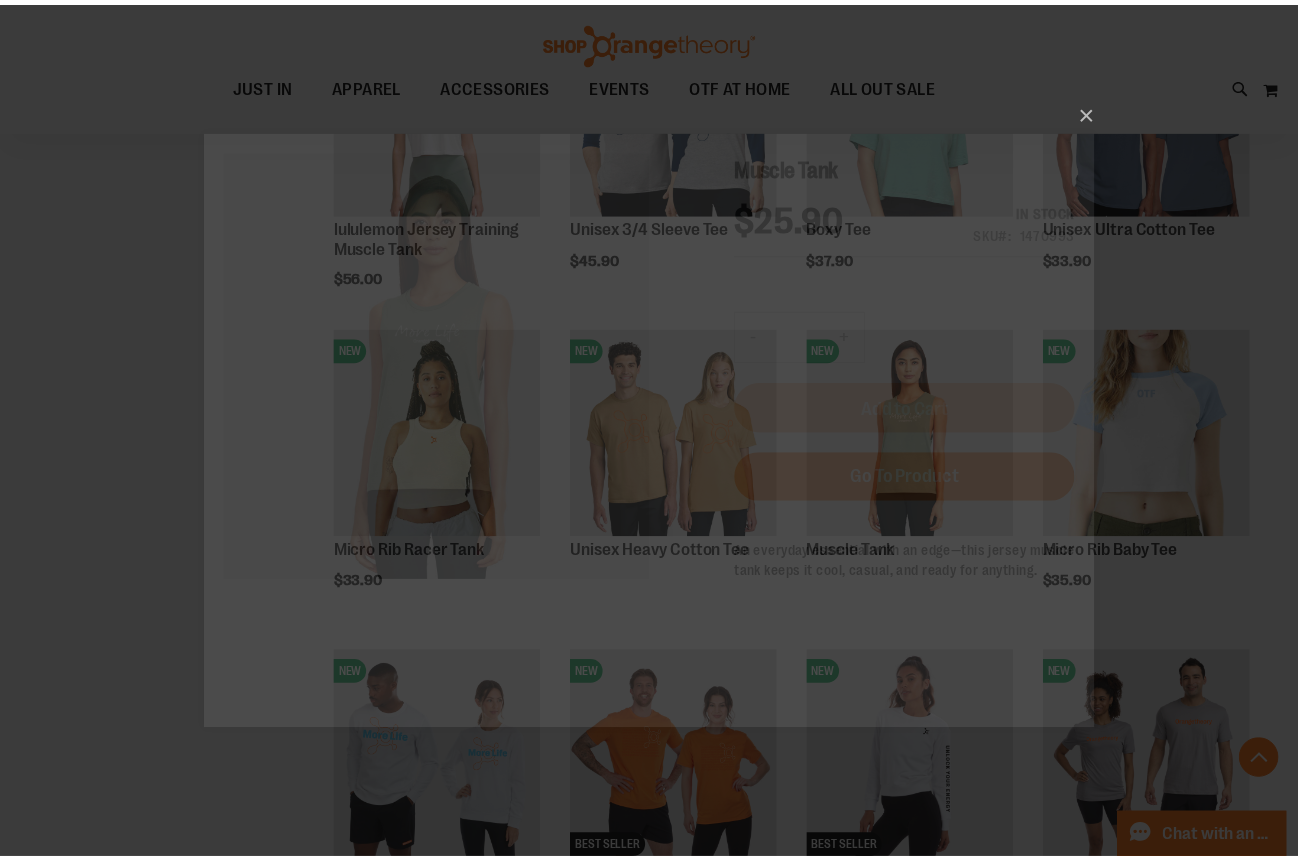 scroll, scrollTop: 0, scrollLeft: 0, axis: both 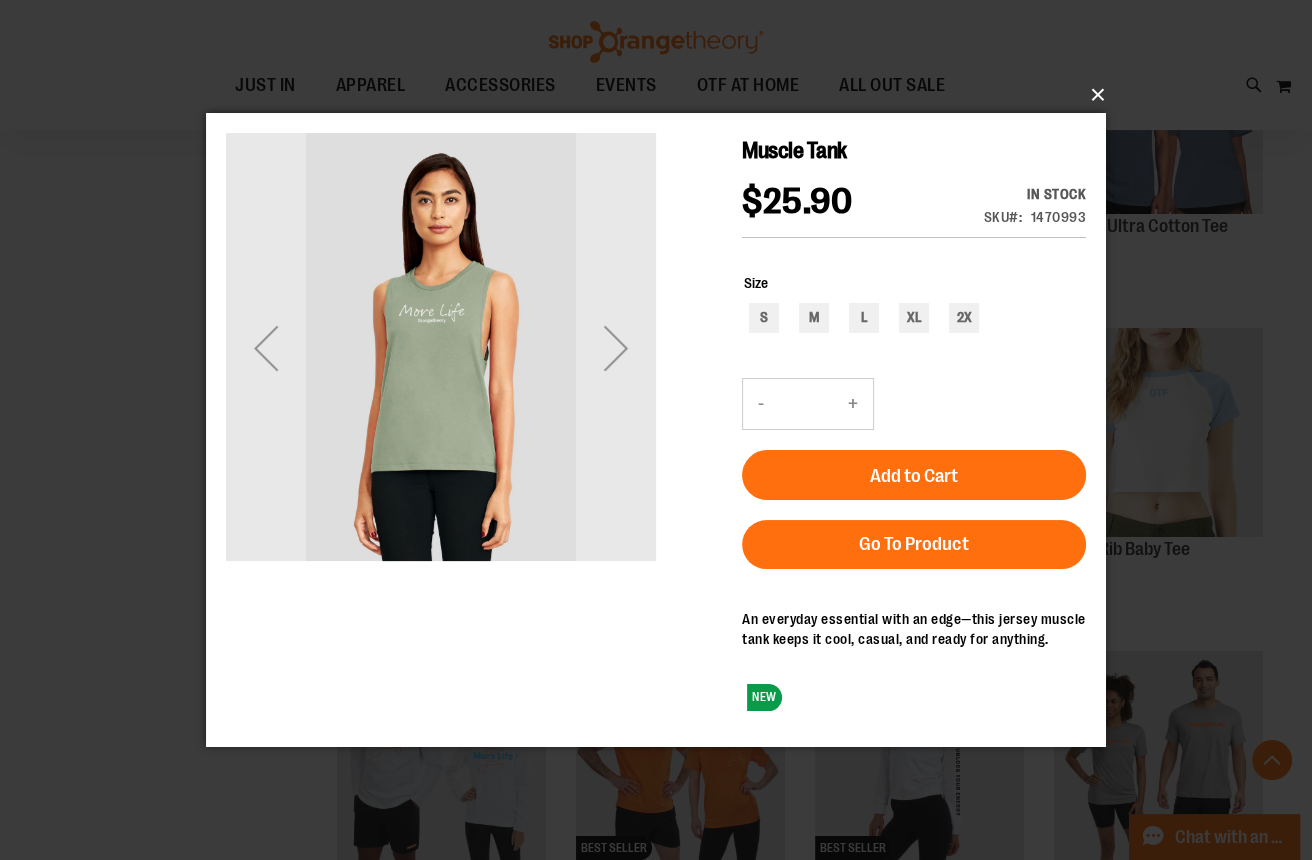 click on "×" at bounding box center [662, 95] 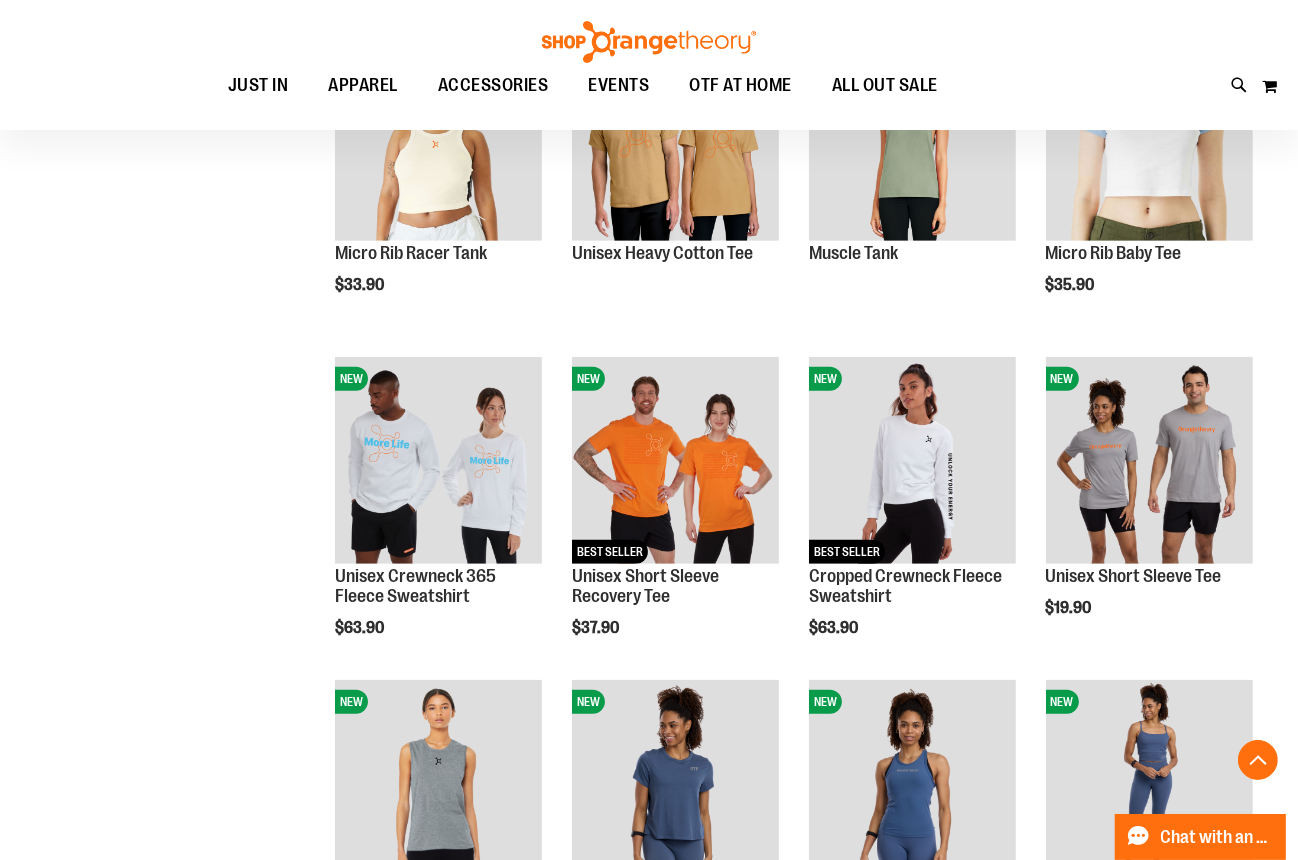scroll, scrollTop: 1180, scrollLeft: 0, axis: vertical 